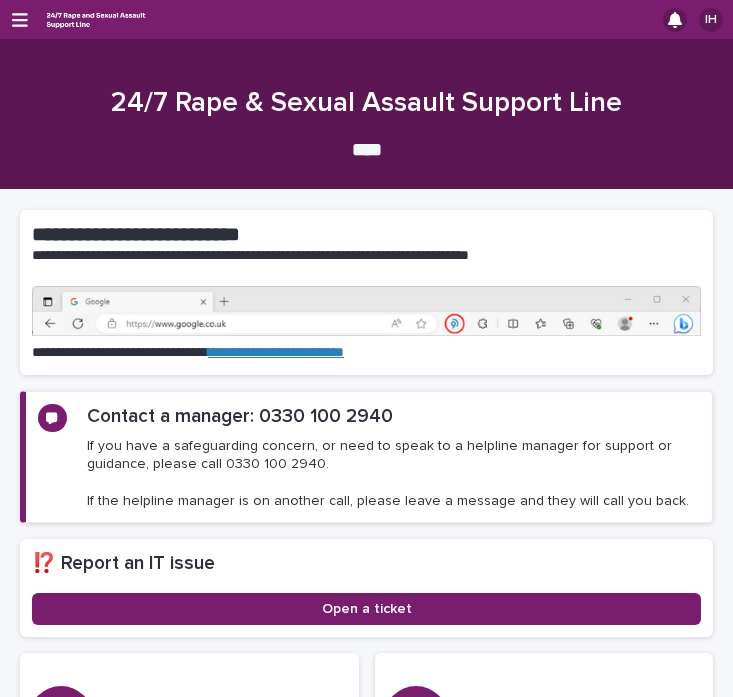 scroll, scrollTop: 0, scrollLeft: 0, axis: both 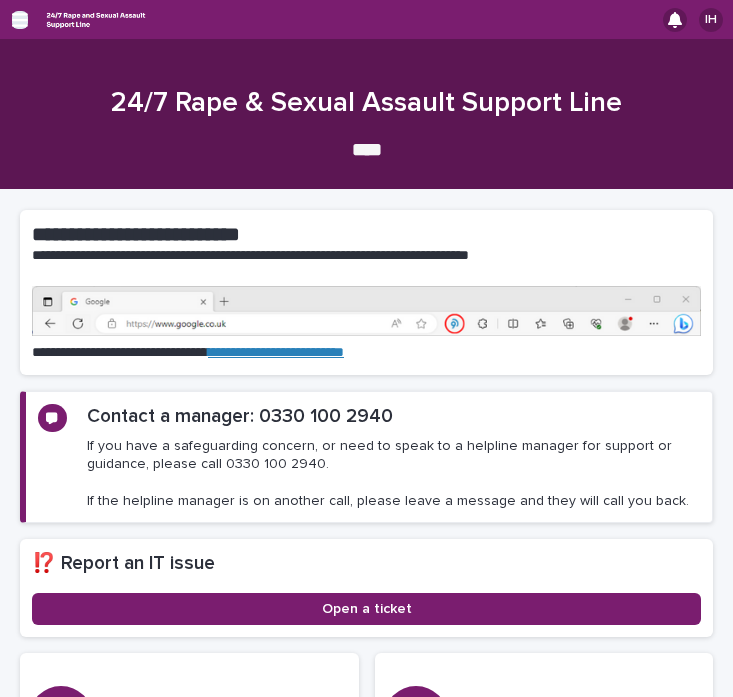 click 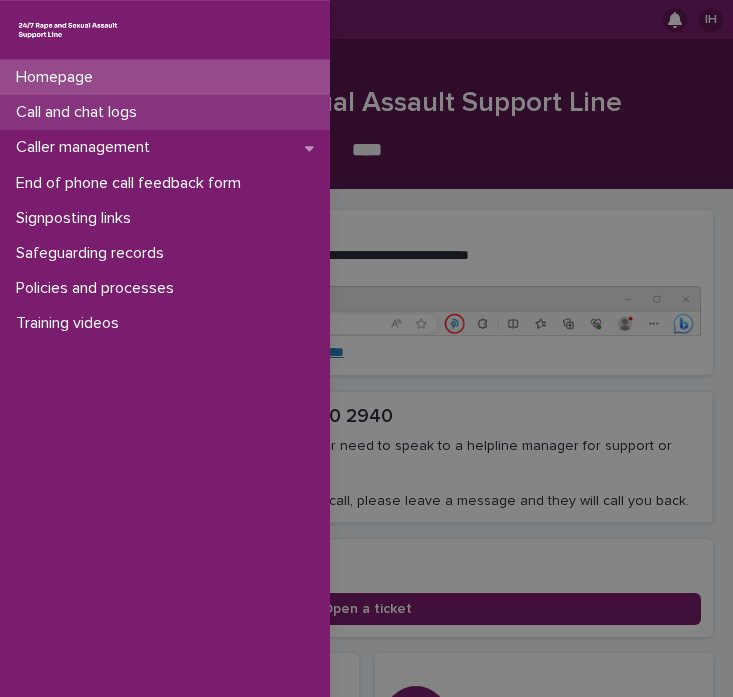 click on "Call and chat logs" at bounding box center [80, 112] 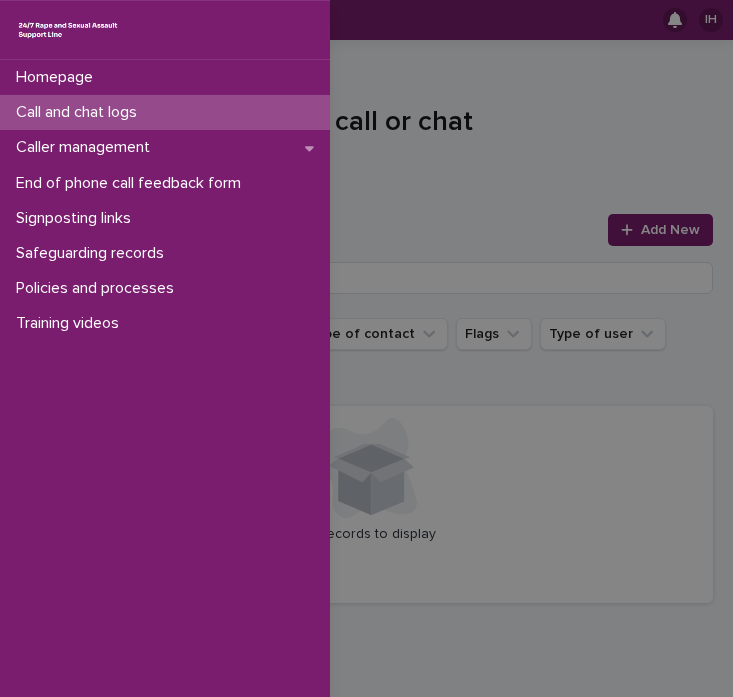 click on "Homepage Call and chat logs Caller management End of phone call feedback form Signposting links Safeguarding records Policies and processes Training videos" at bounding box center (366, 348) 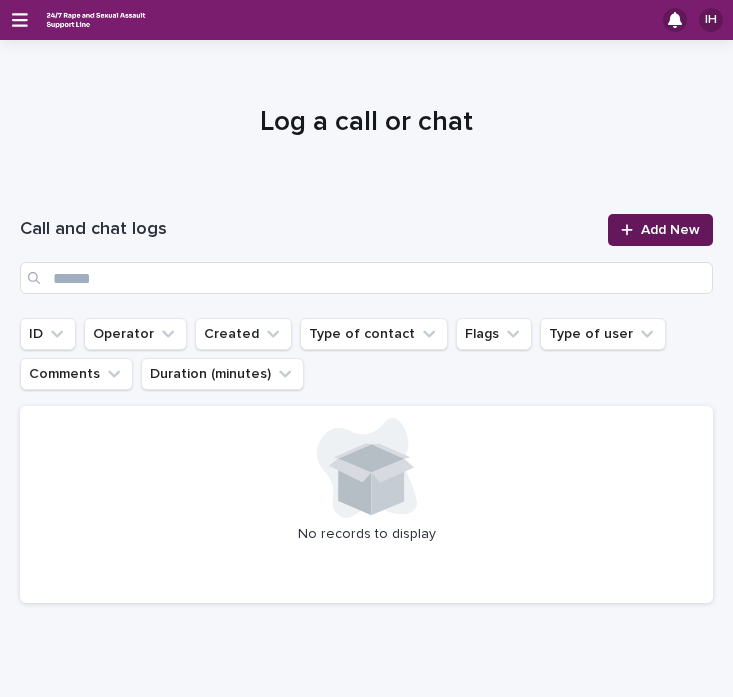 click on "Add New" at bounding box center [670, 230] 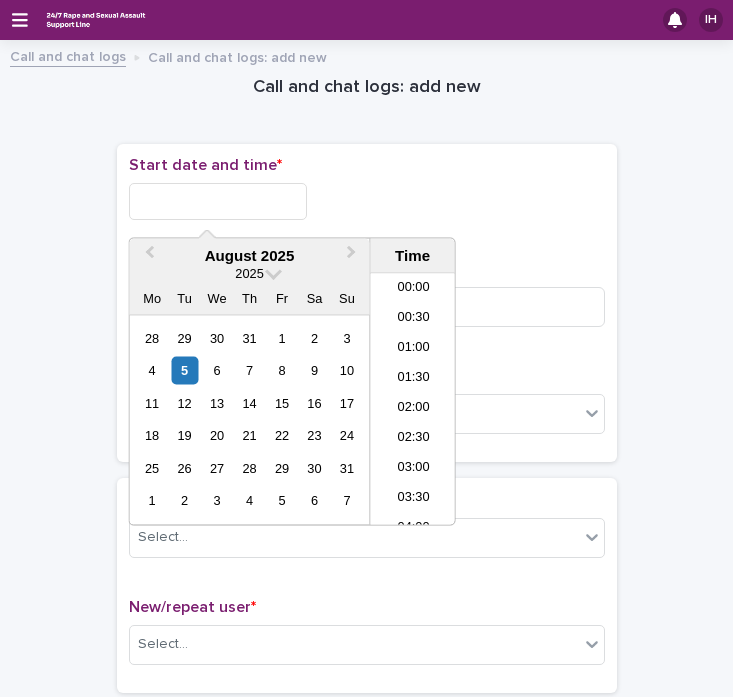 click at bounding box center [218, 201] 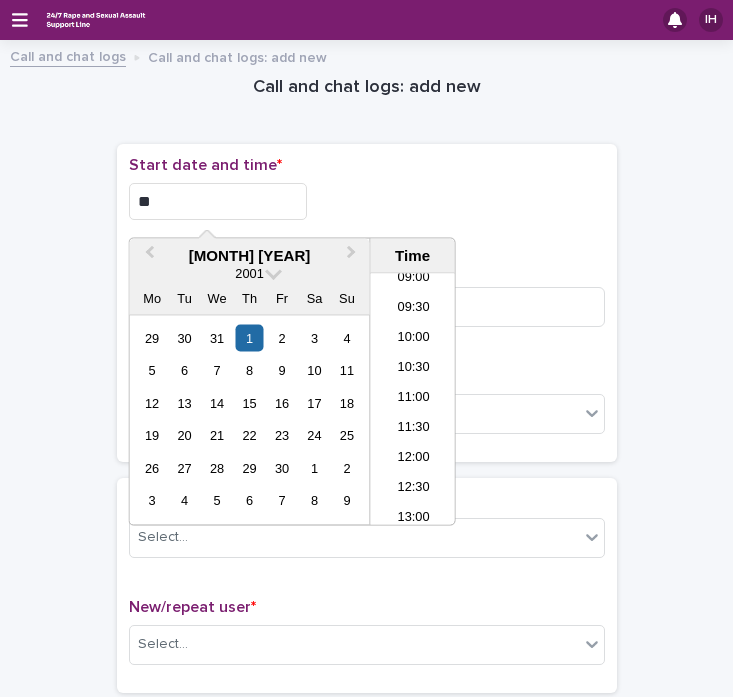 type on "*" 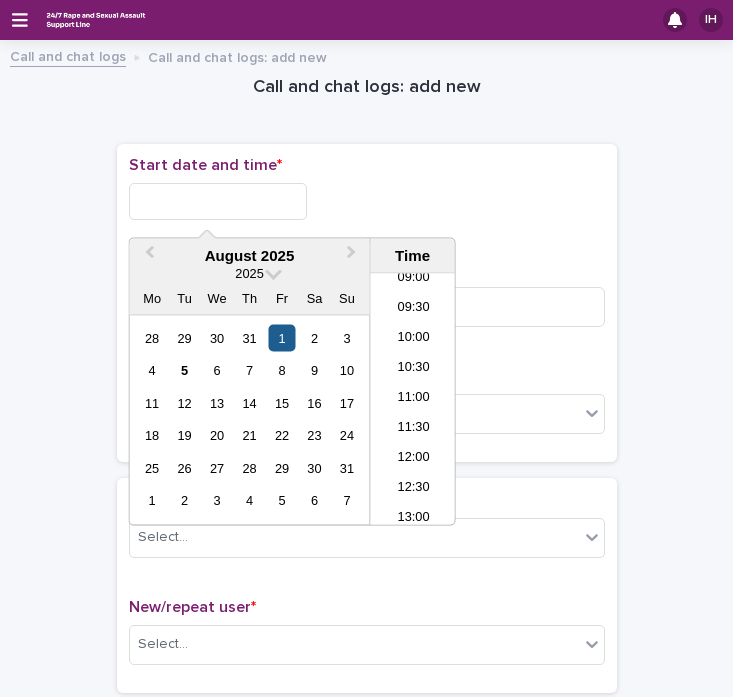 click on "1" at bounding box center (281, 337) 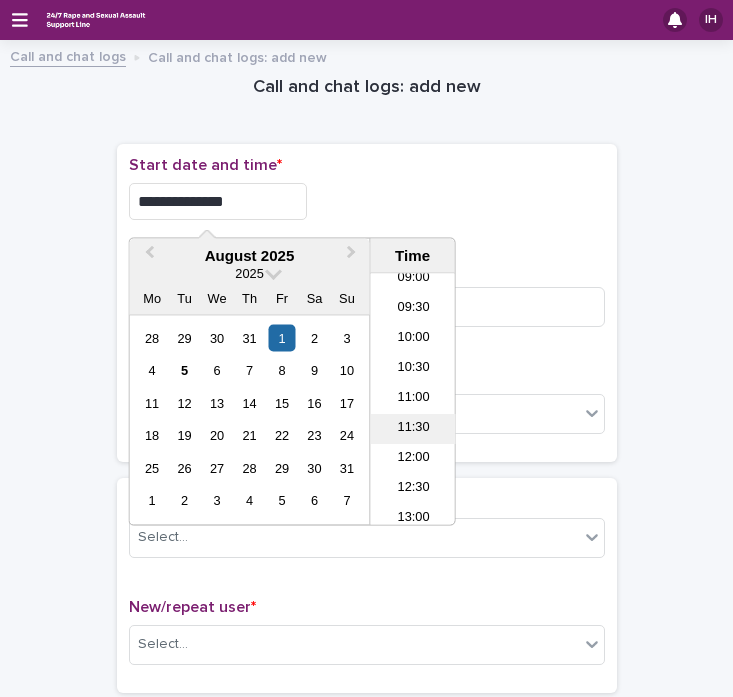 click on "11:30" at bounding box center (413, 430) 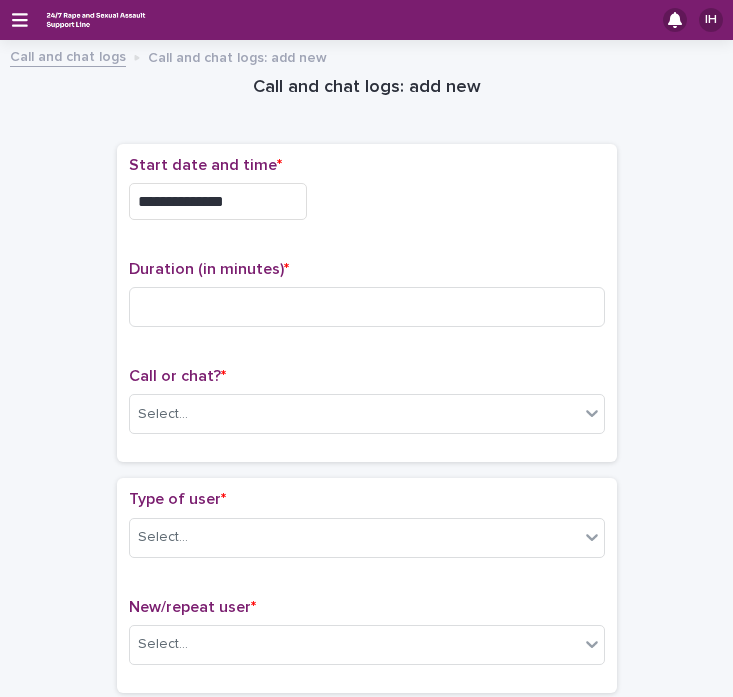 click on "**********" at bounding box center (218, 201) 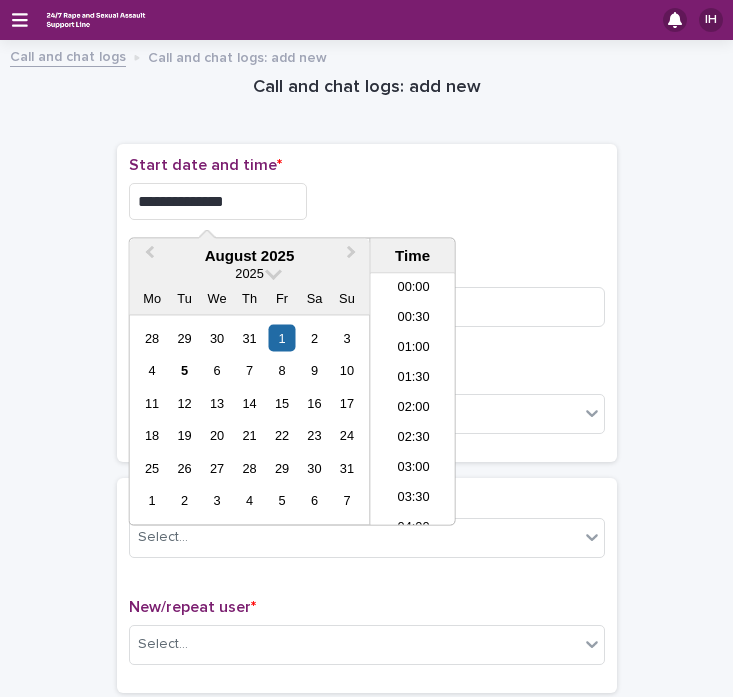 scroll, scrollTop: 579, scrollLeft: 0, axis: vertical 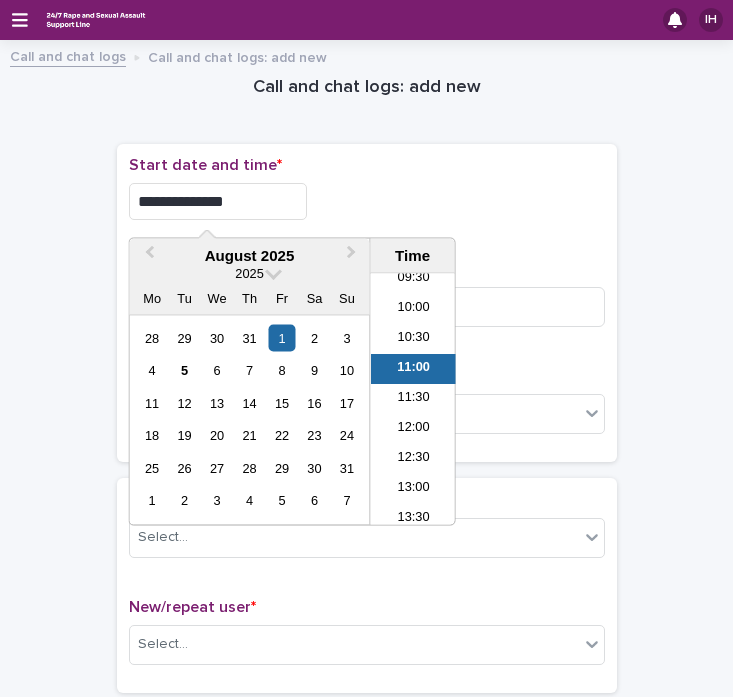 type on "**********" 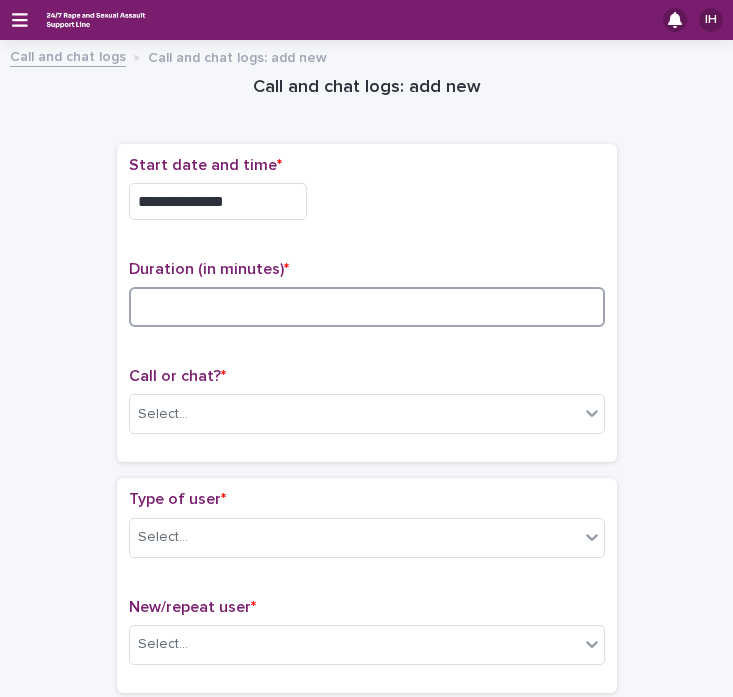 click at bounding box center [367, 307] 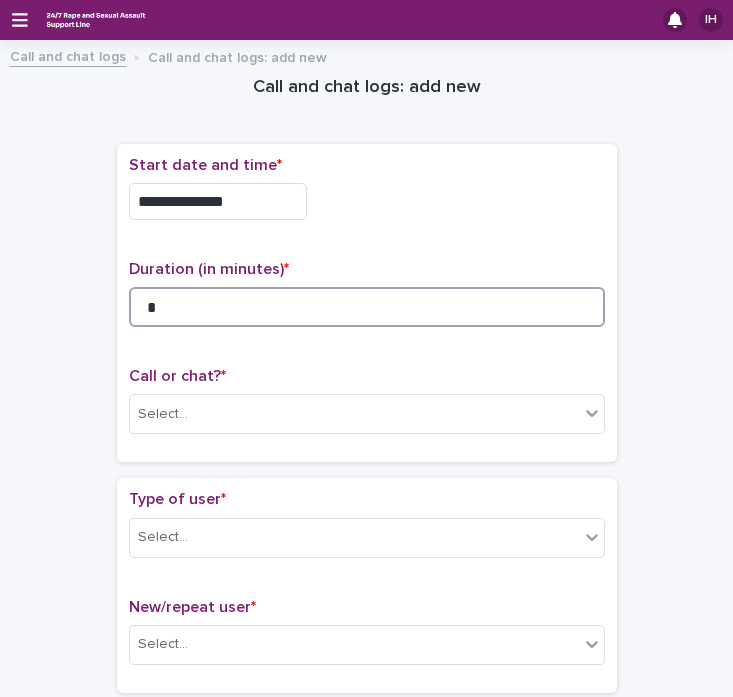 type on "*" 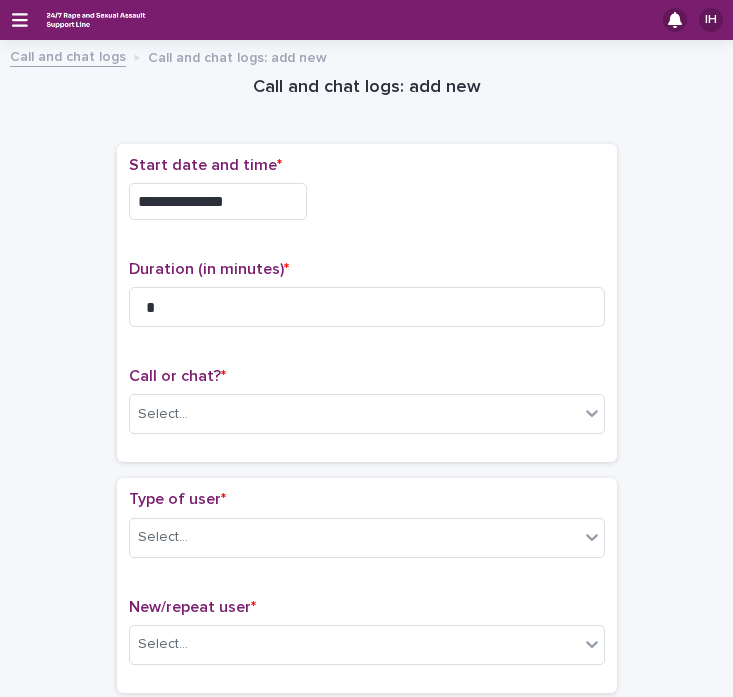 click on "**********" at bounding box center [367, 303] 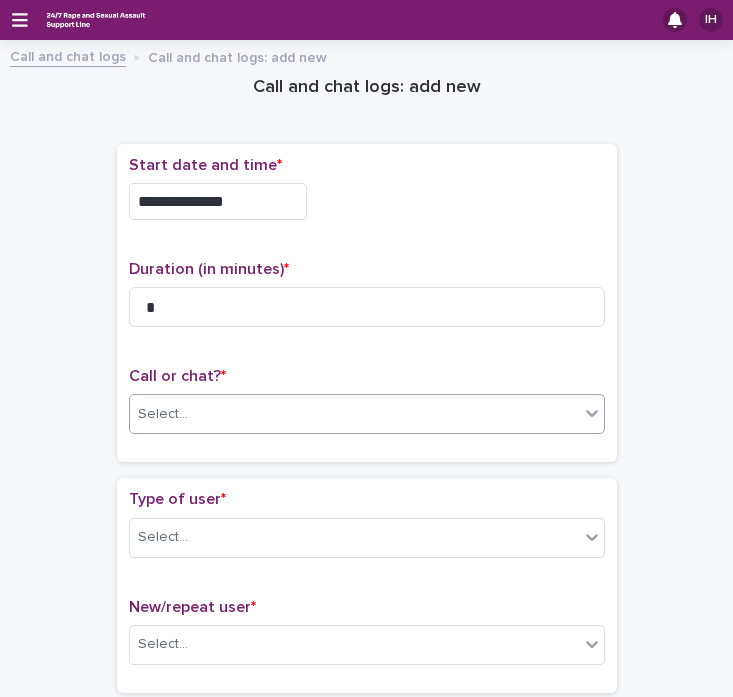 click on "Select..." at bounding box center [354, 414] 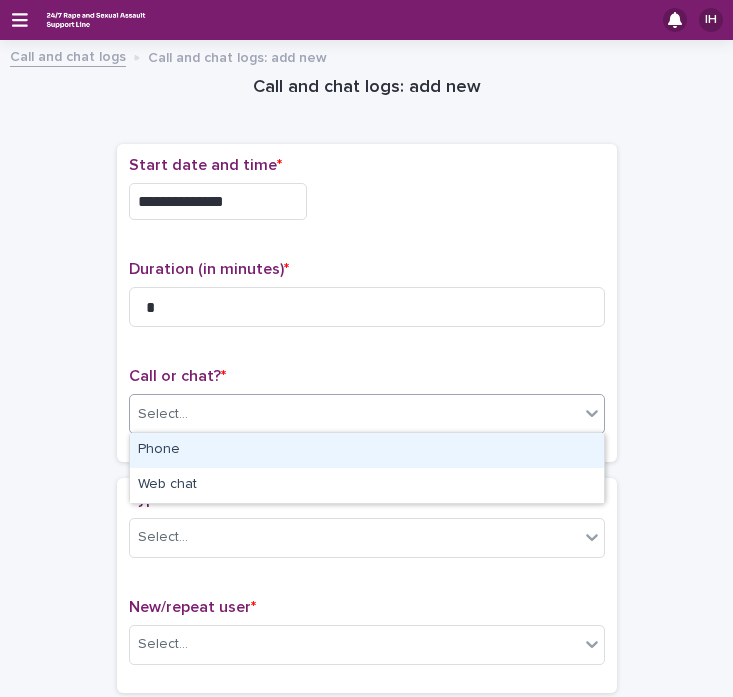 click on "Phone" at bounding box center [367, 450] 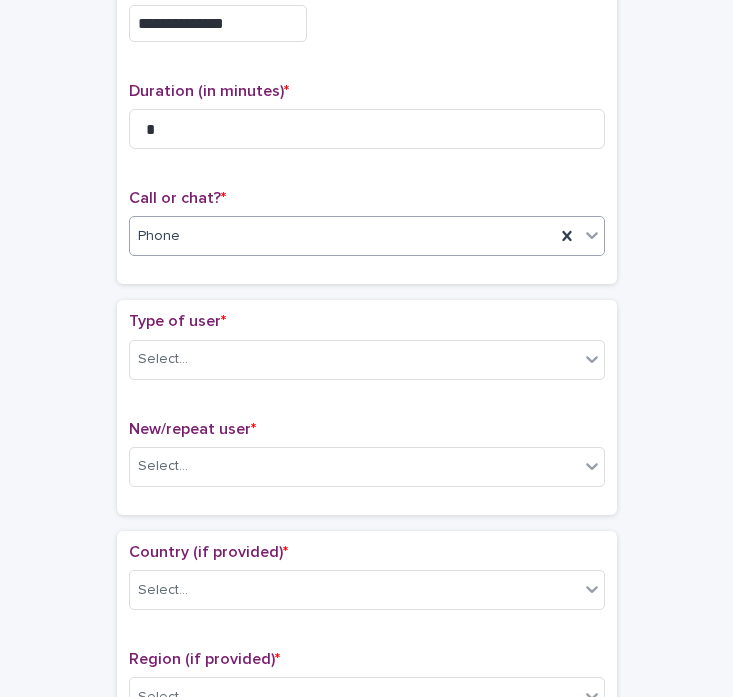 scroll, scrollTop: 181, scrollLeft: 0, axis: vertical 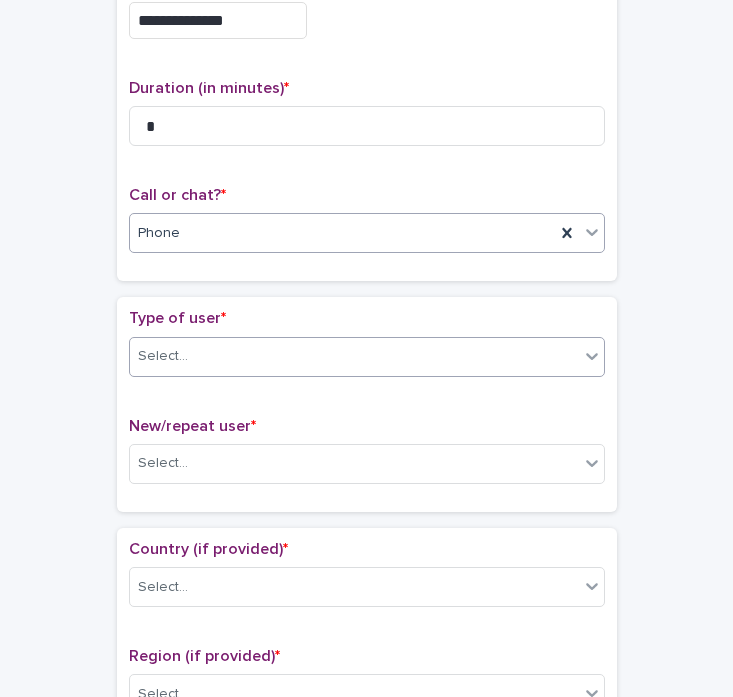 click on "Select..." at bounding box center (354, 356) 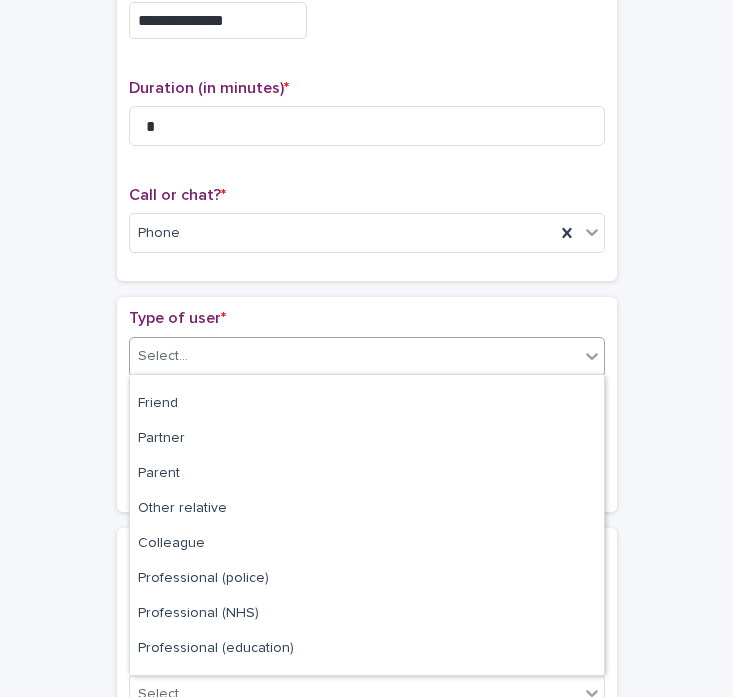 scroll, scrollTop: 0, scrollLeft: 0, axis: both 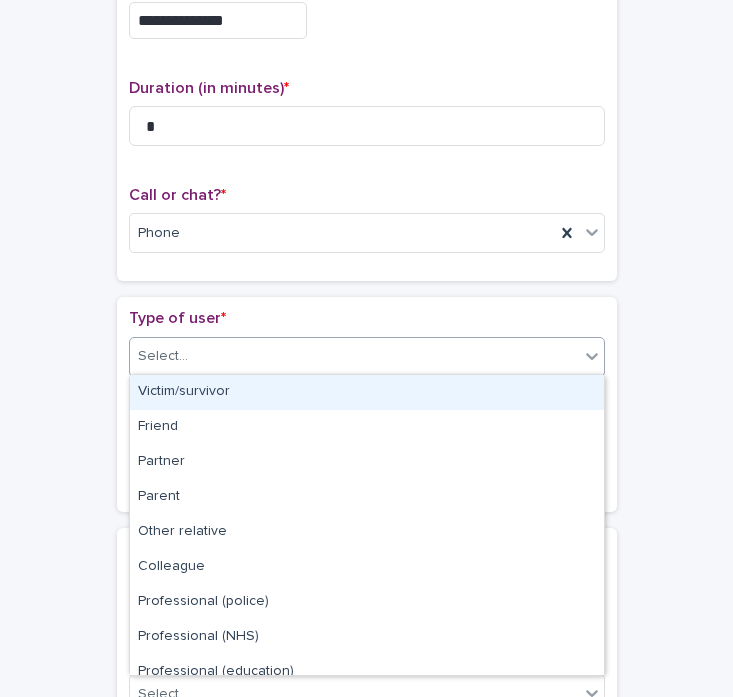 click on "Victim/survivor" at bounding box center [367, 392] 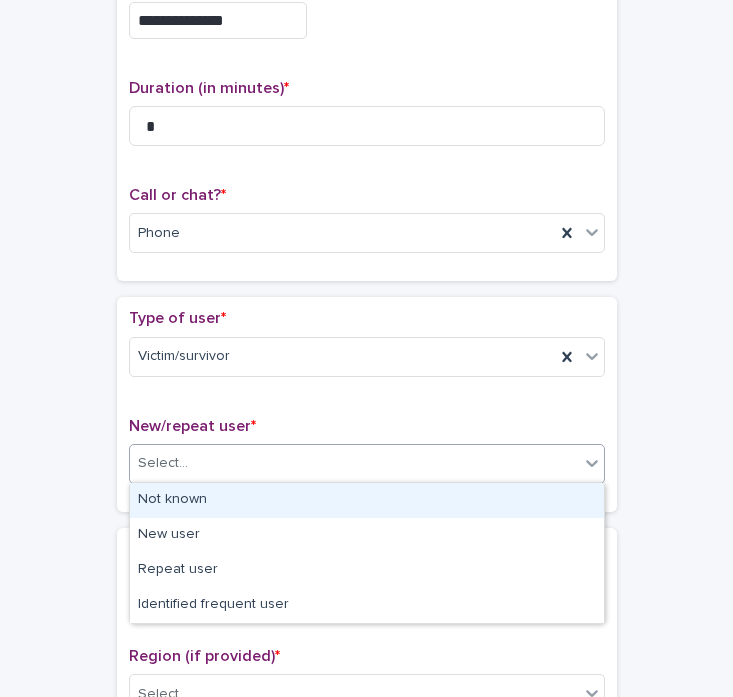 click on "Select..." at bounding box center (354, 463) 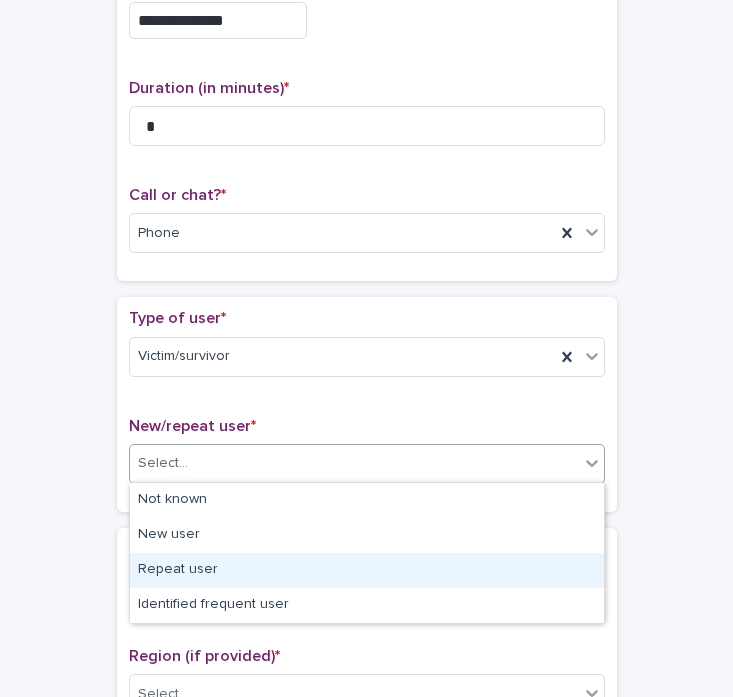 click on "Repeat user" at bounding box center [367, 570] 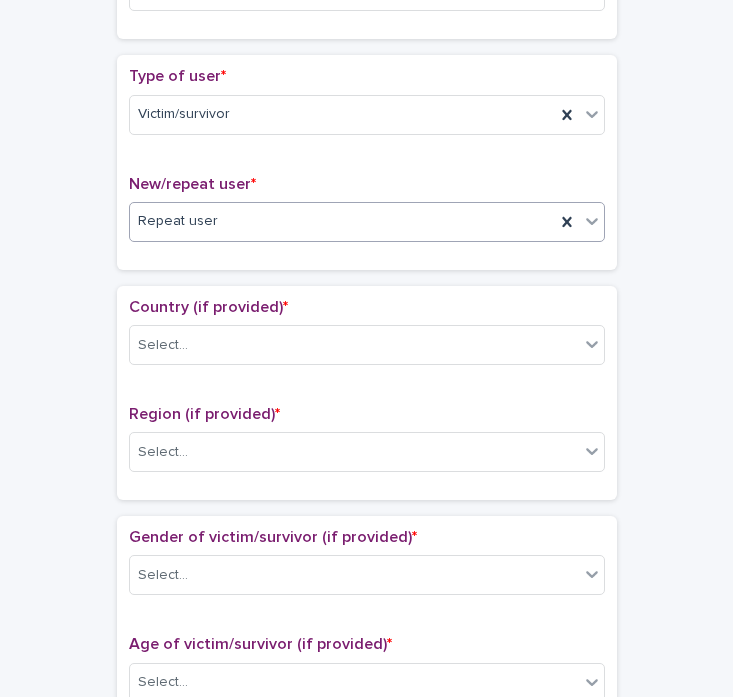 scroll, scrollTop: 439, scrollLeft: 0, axis: vertical 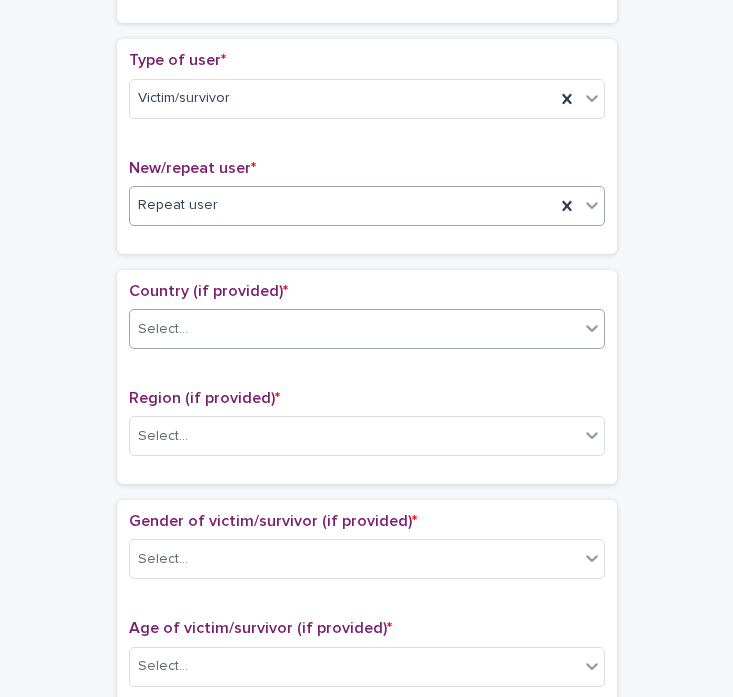 click on "Select..." at bounding box center [354, 329] 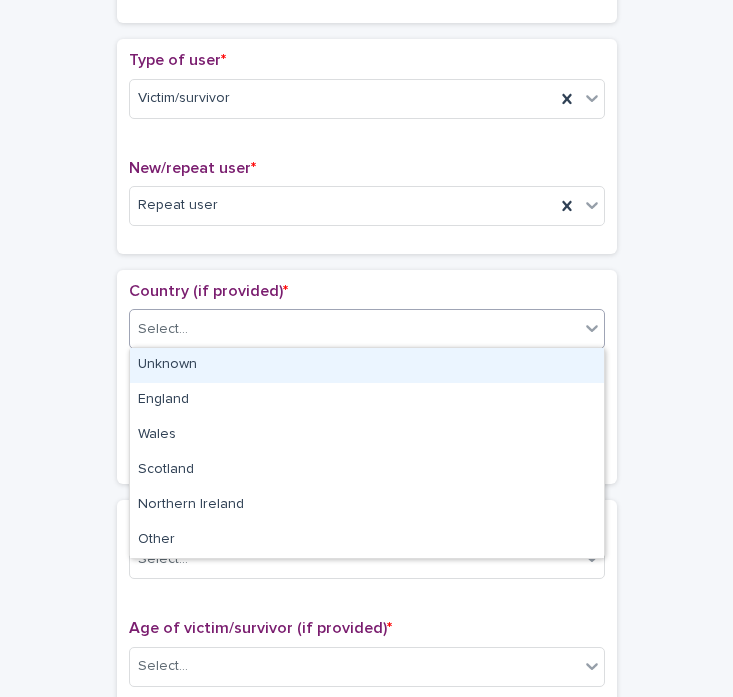 click on "Unknown" at bounding box center [367, 365] 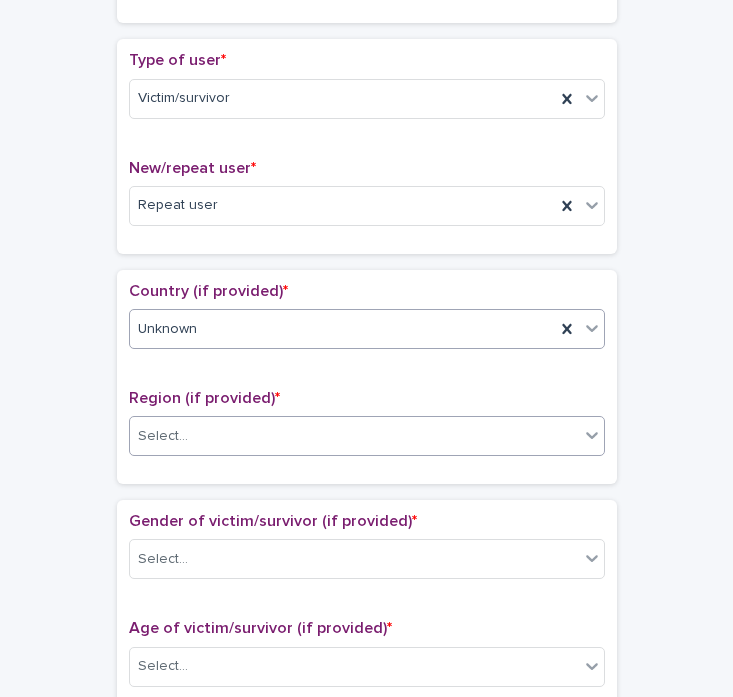 click on "Select..." at bounding box center [354, 436] 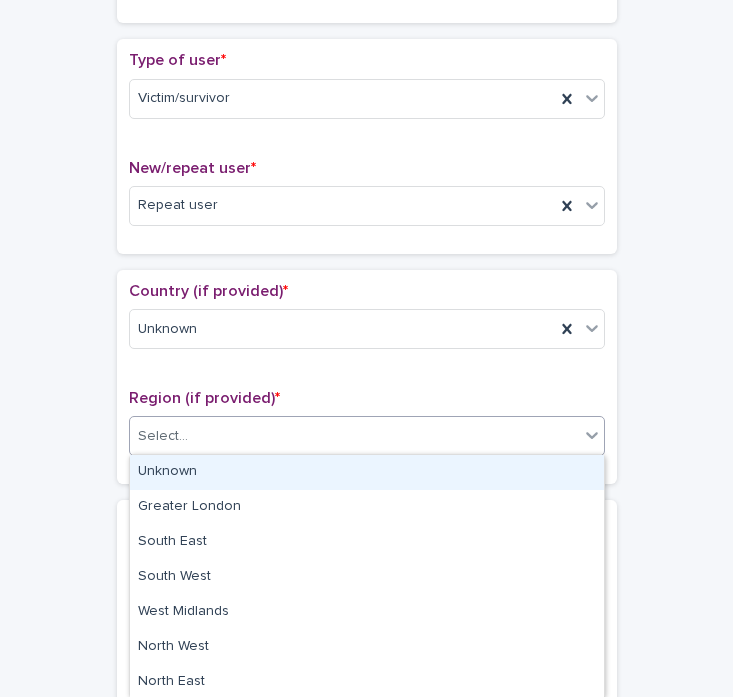 click on "Select..." at bounding box center (367, 436) 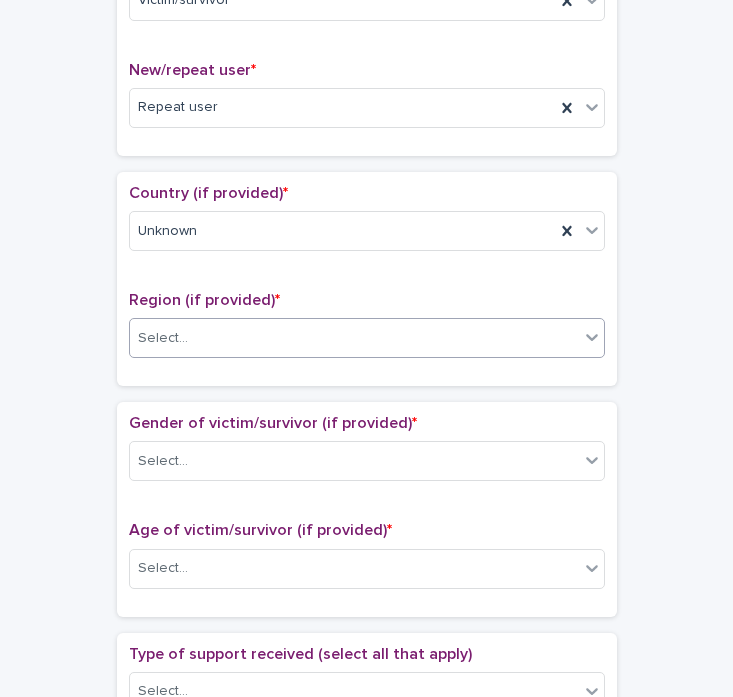 scroll, scrollTop: 549, scrollLeft: 0, axis: vertical 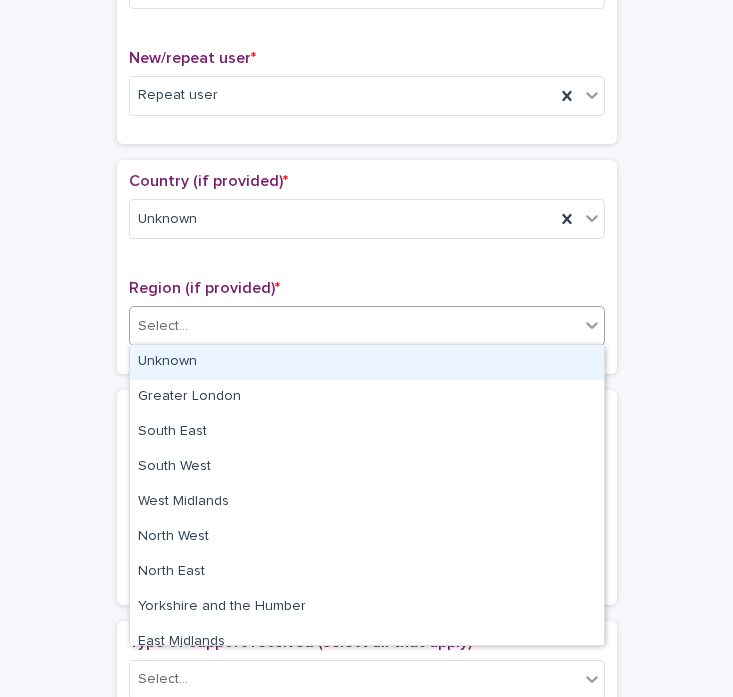 click on "Select..." at bounding box center (354, 326) 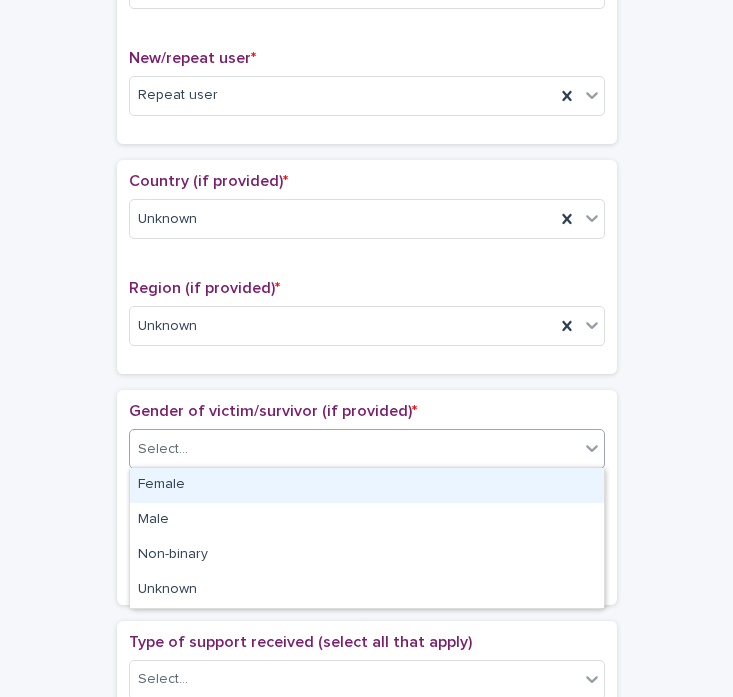 click on "Select..." at bounding box center [354, 449] 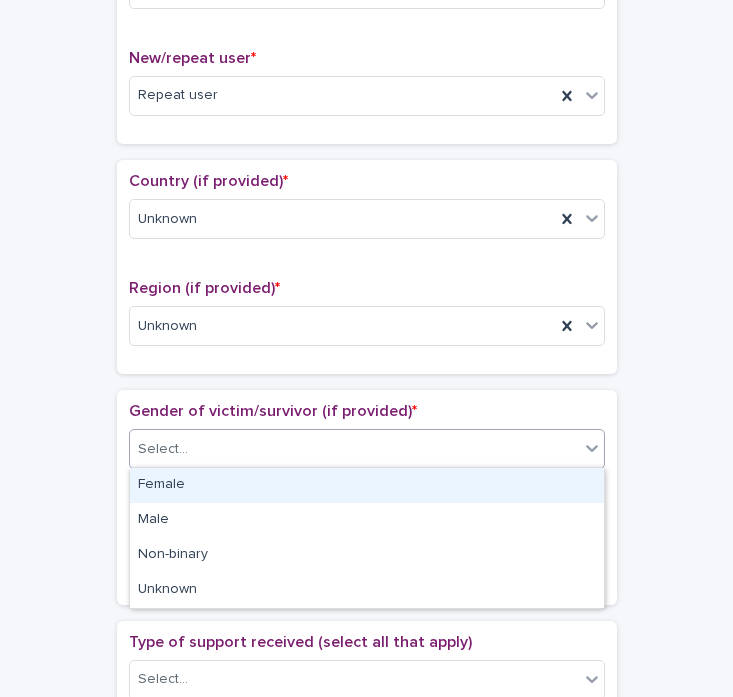 click on "Female" at bounding box center (367, 485) 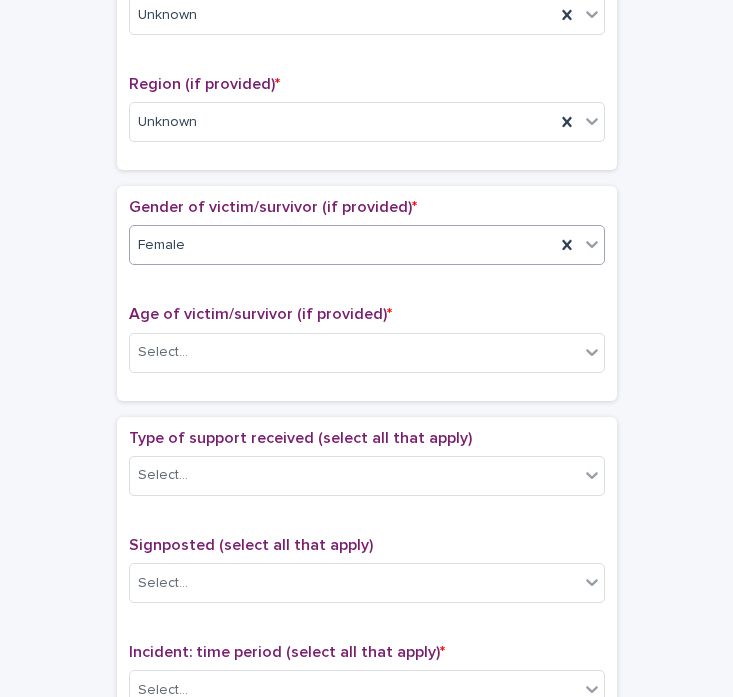 scroll, scrollTop: 756, scrollLeft: 0, axis: vertical 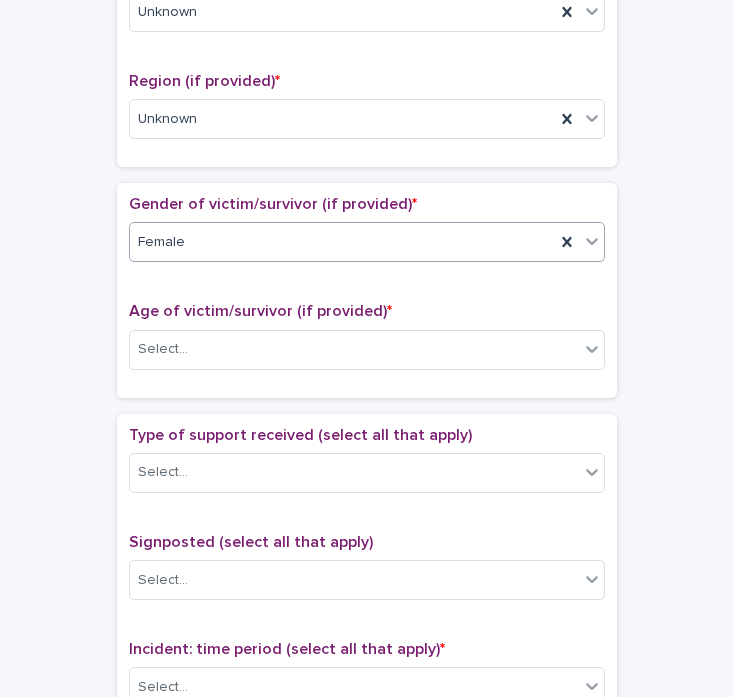 click on "Female" at bounding box center (342, 242) 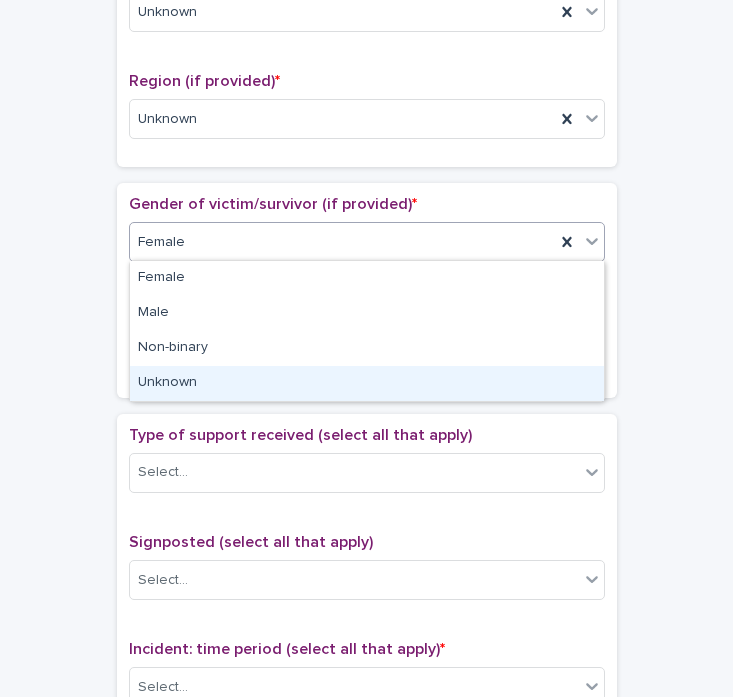 click on "Unknown" at bounding box center (367, 383) 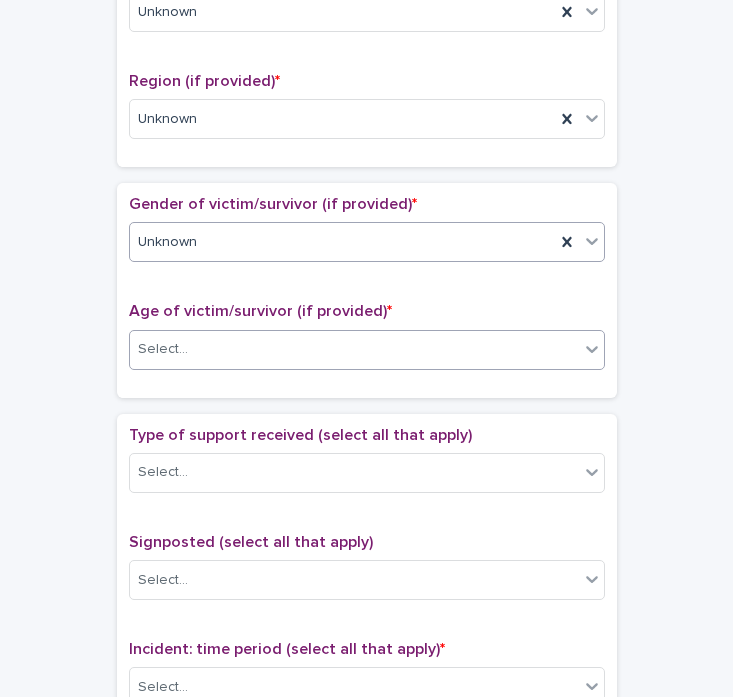 click on "Select..." at bounding box center [354, 349] 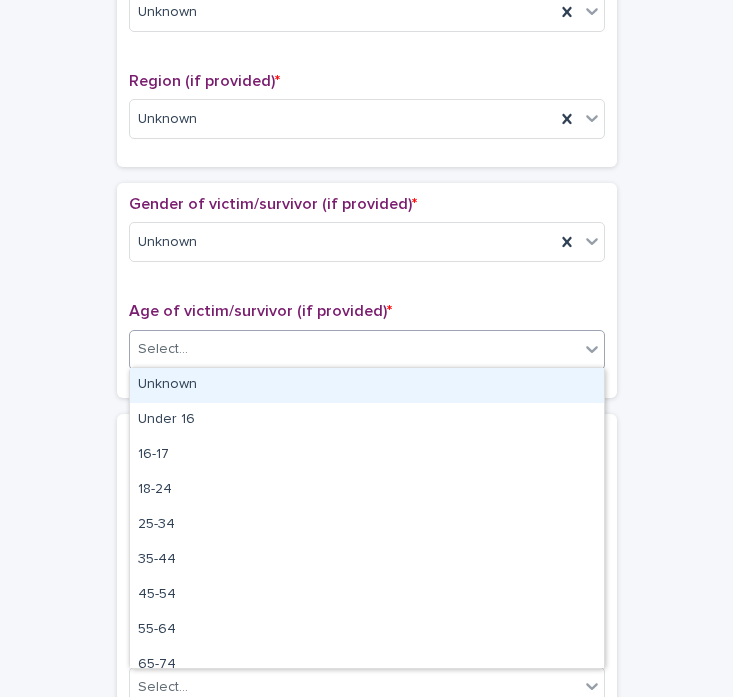 click on "Unknown" at bounding box center [367, 385] 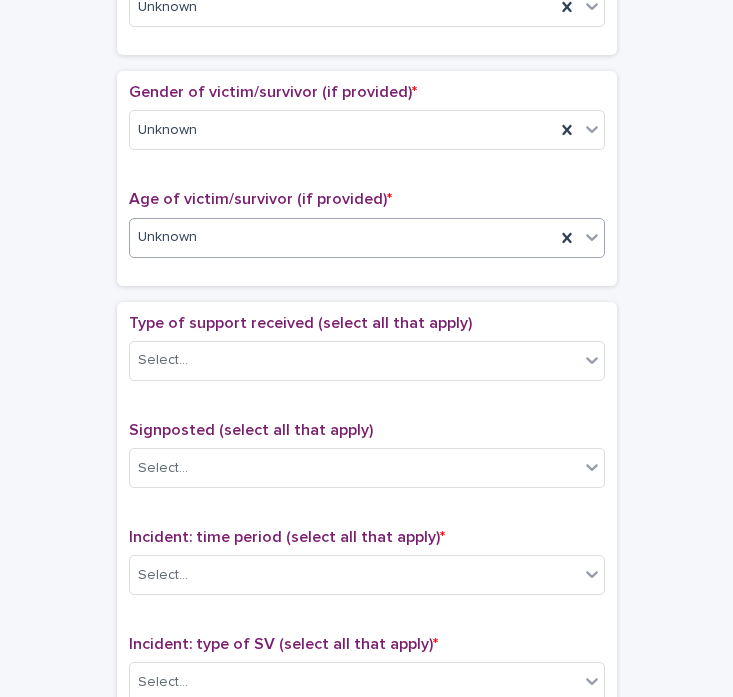 scroll, scrollTop: 863, scrollLeft: 0, axis: vertical 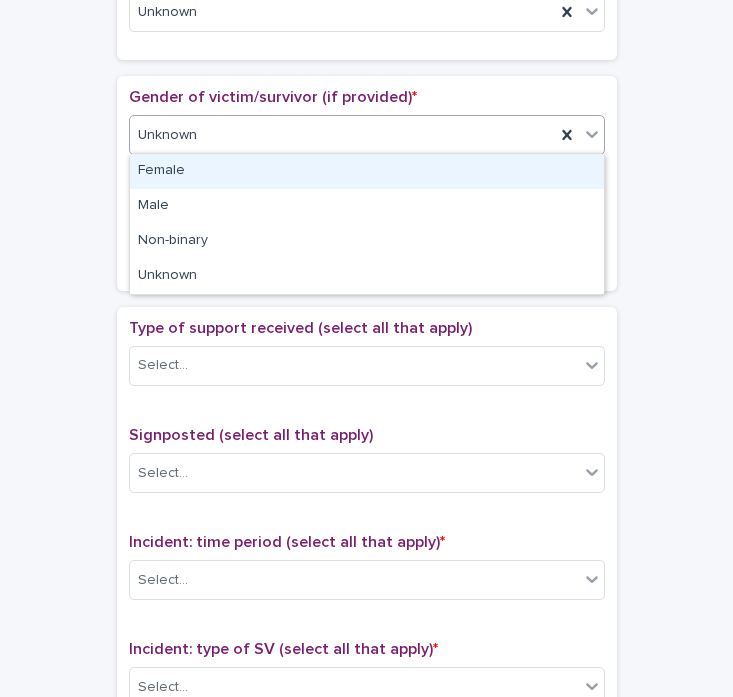 click on "Unknown" at bounding box center [342, 135] 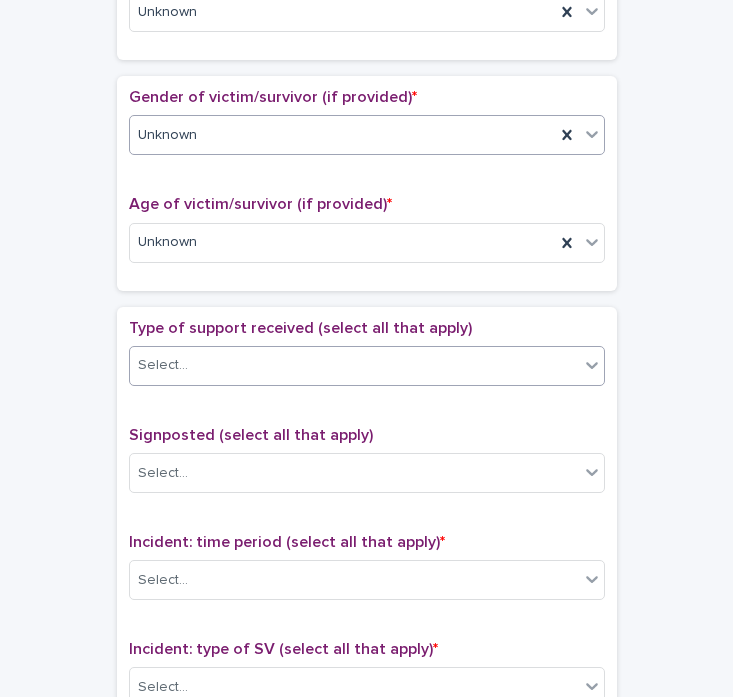 click on "Select..." at bounding box center [367, 366] 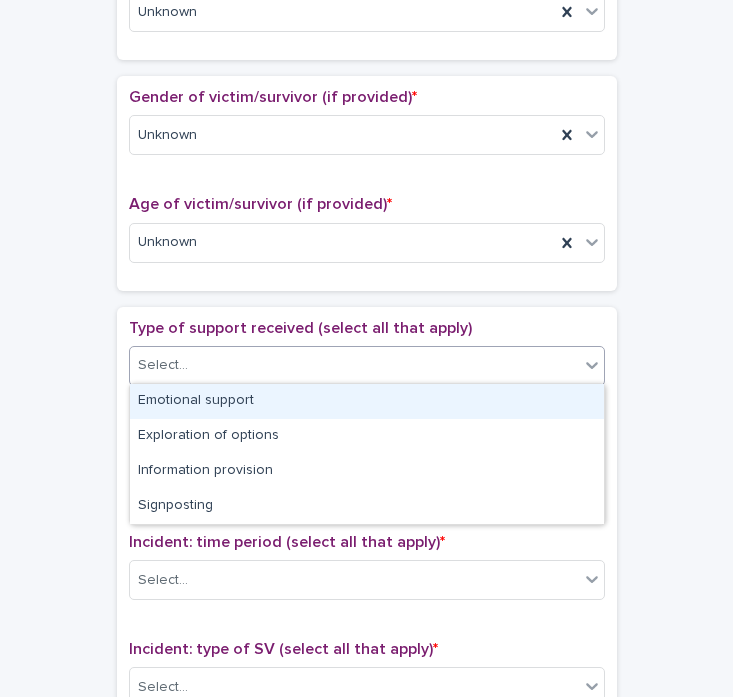 click on "Emotional support" at bounding box center (367, 401) 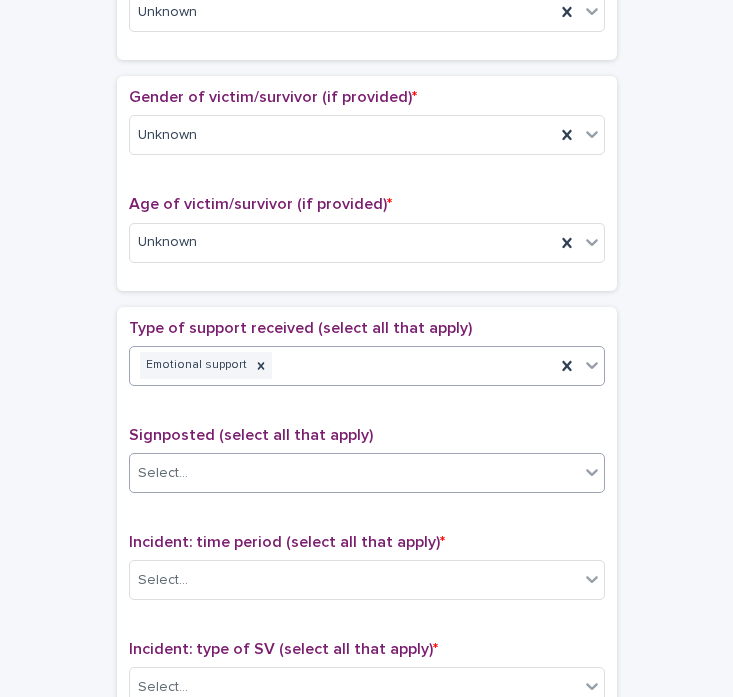click on "Select..." at bounding box center [354, 473] 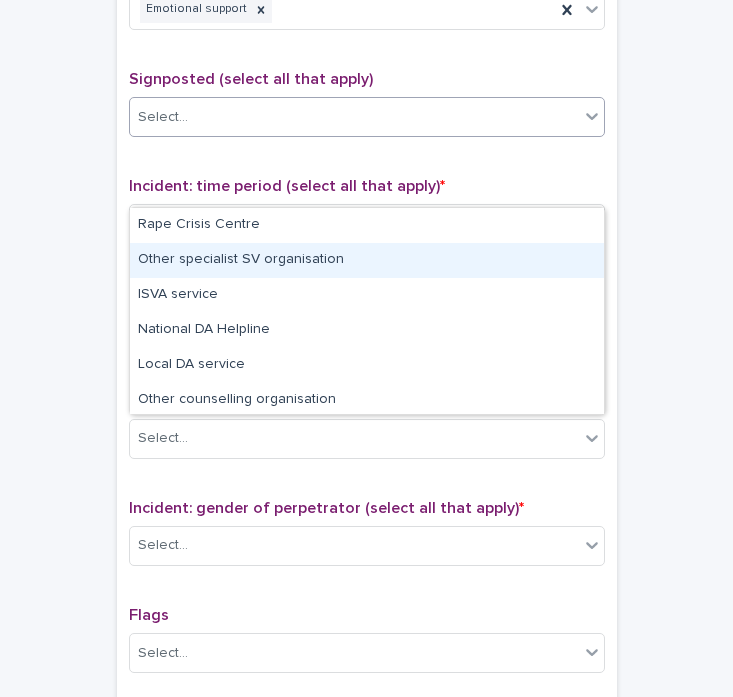 scroll, scrollTop: 1211, scrollLeft: 0, axis: vertical 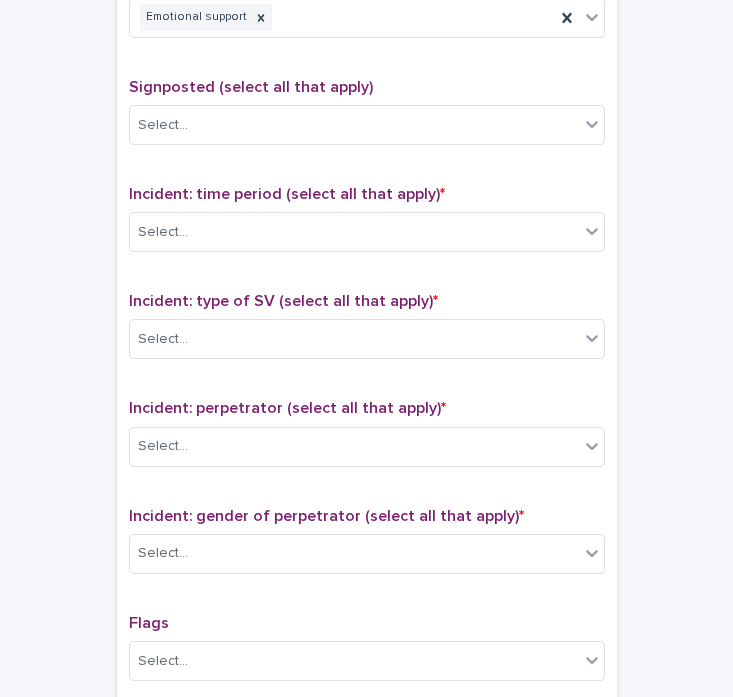 click on "**********" at bounding box center (366, -146) 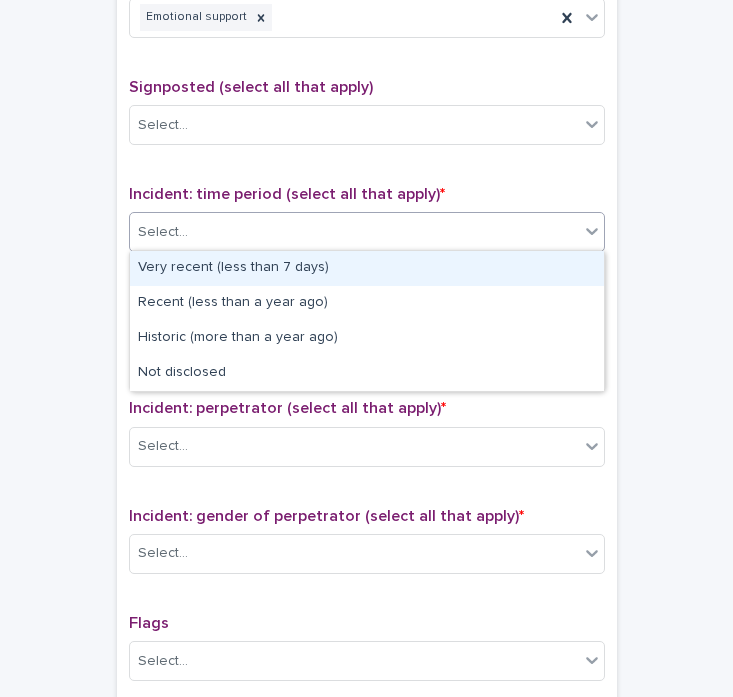 click on "Select..." at bounding box center [354, 232] 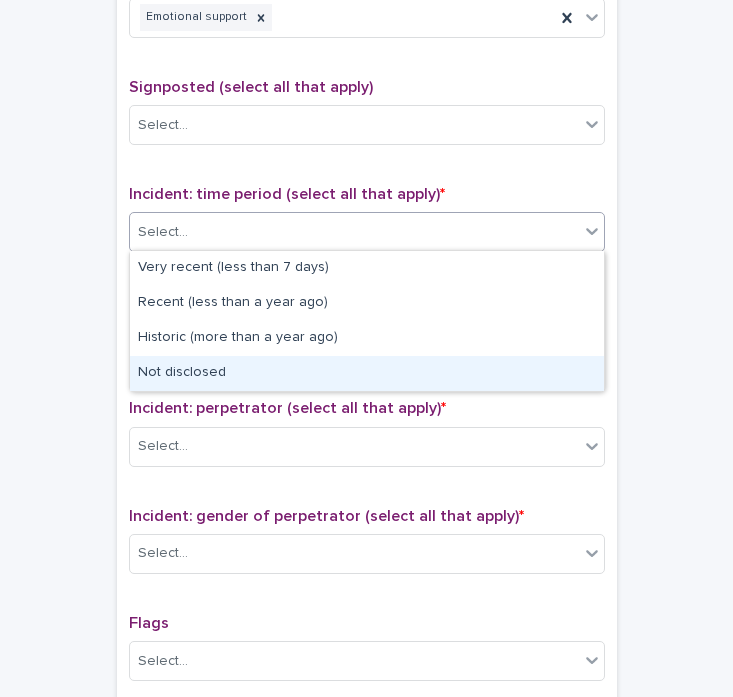 click on "Not disclosed" at bounding box center (367, 373) 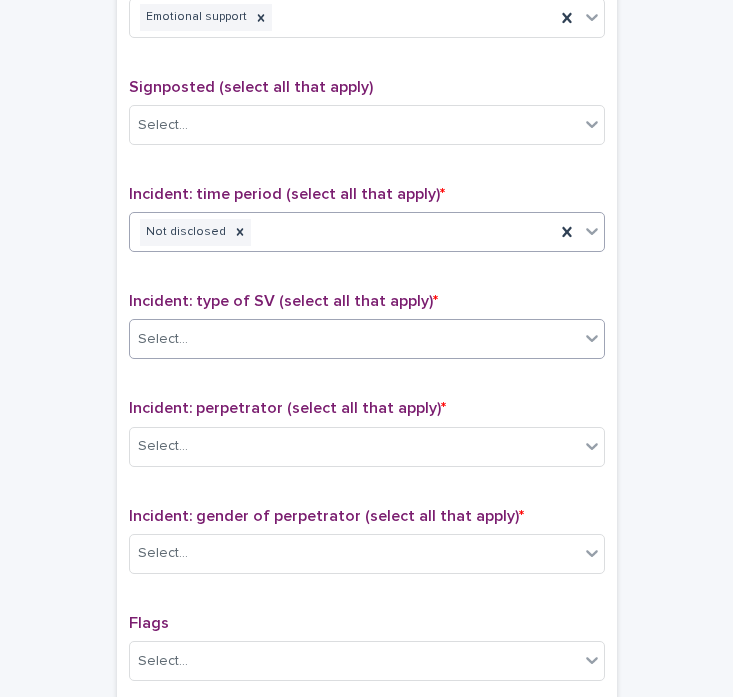 click on "Select..." at bounding box center [354, 339] 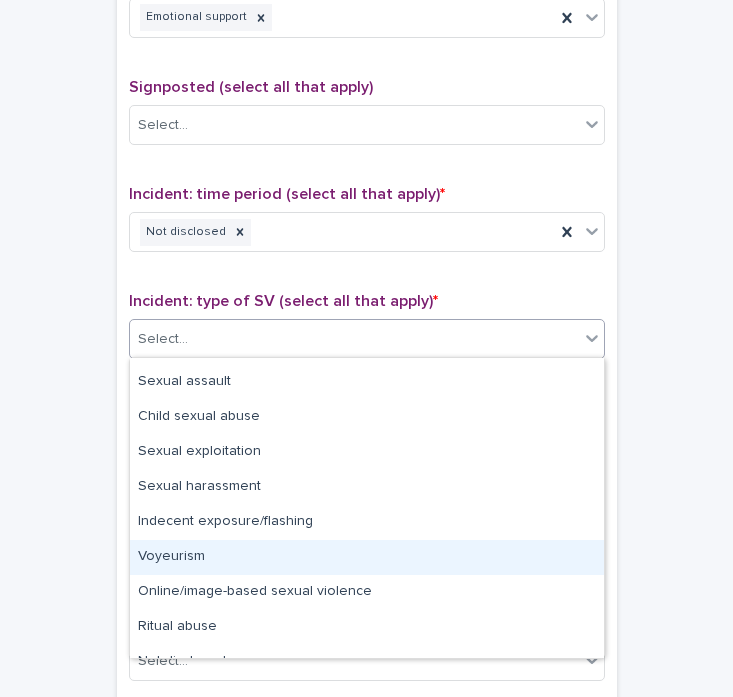scroll, scrollTop: 50, scrollLeft: 0, axis: vertical 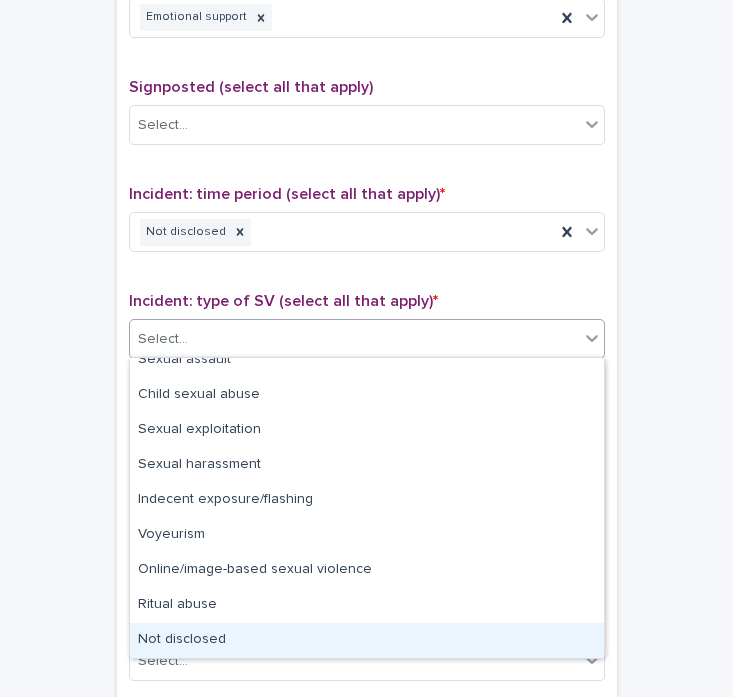 click on "Not disclosed" at bounding box center (367, 640) 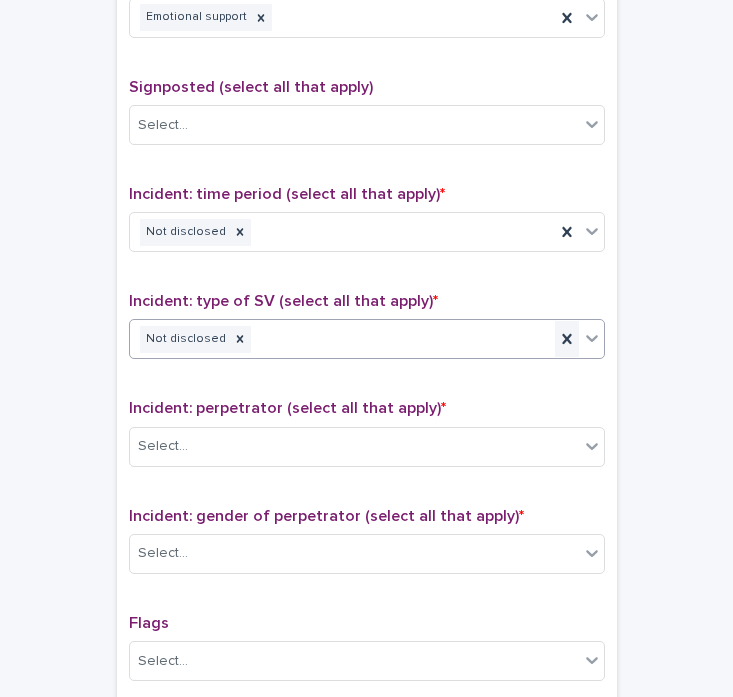click 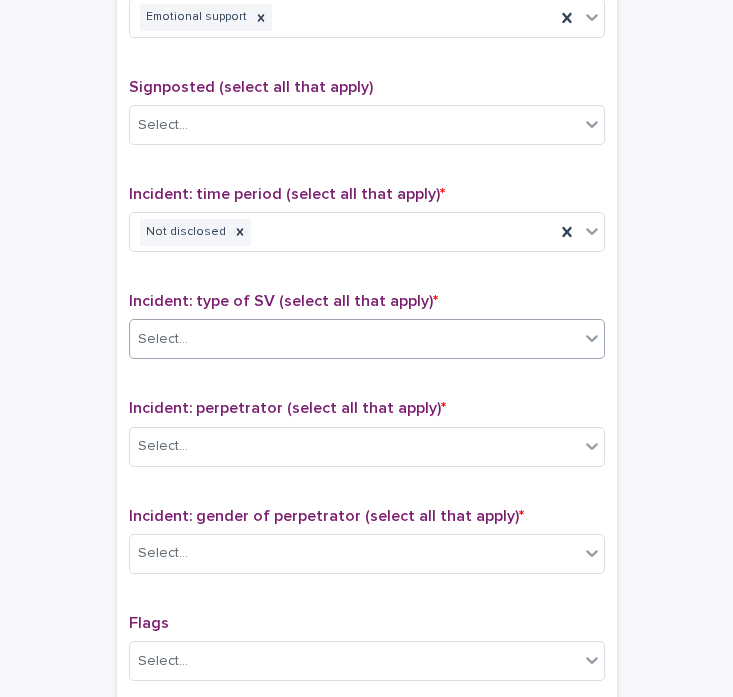 click 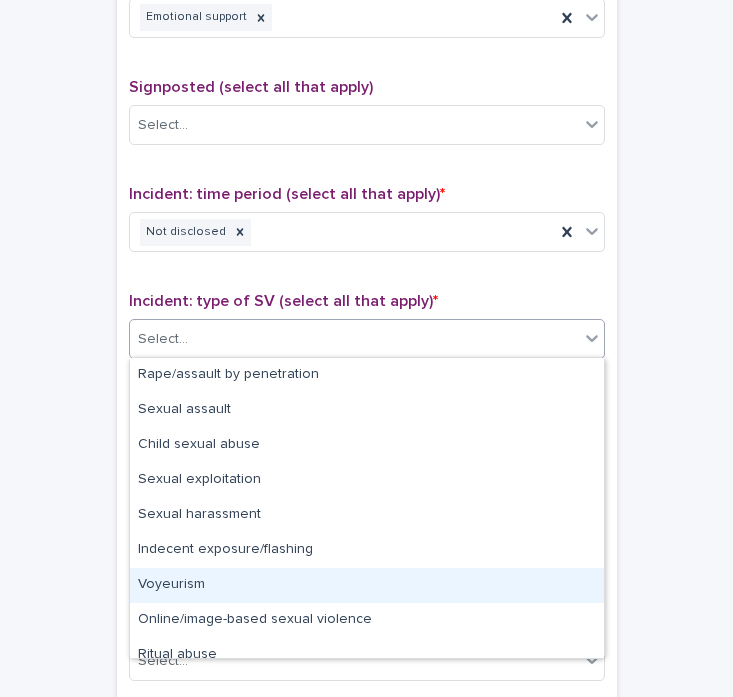 scroll, scrollTop: 50, scrollLeft: 0, axis: vertical 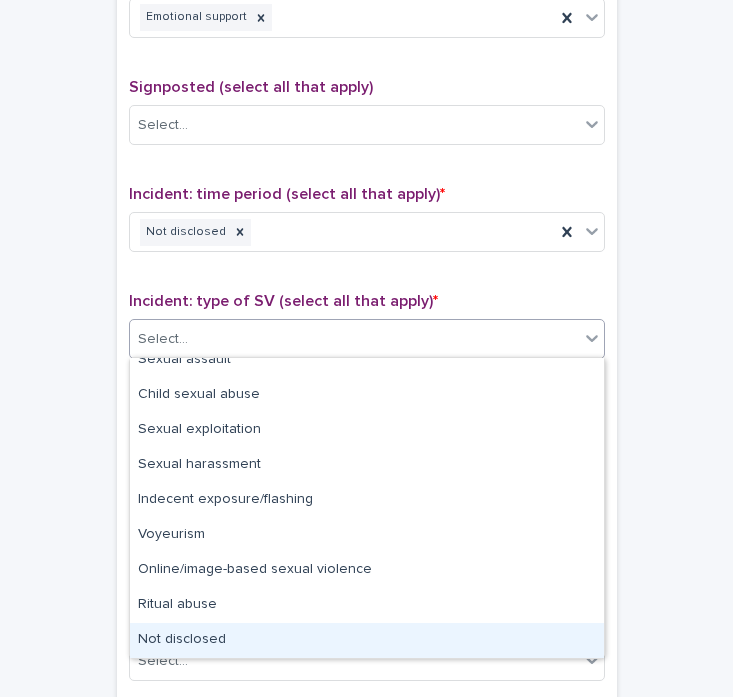 click on "Not disclosed" at bounding box center [367, 640] 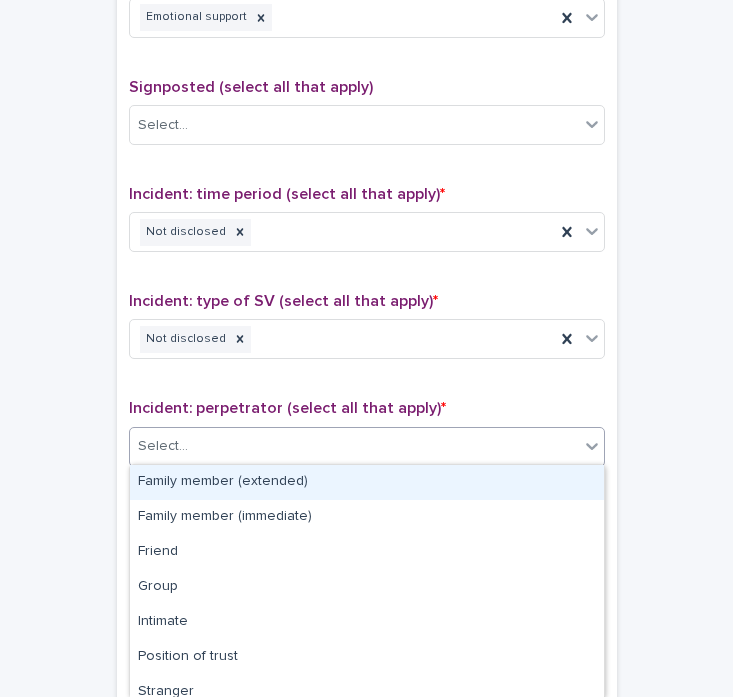 click on "Select..." at bounding box center [354, 446] 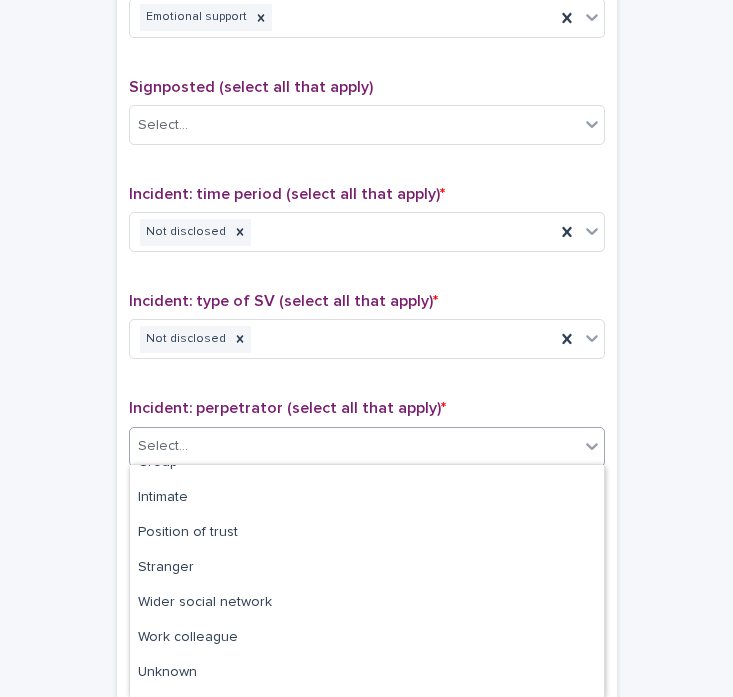 scroll, scrollTop: 152, scrollLeft: 0, axis: vertical 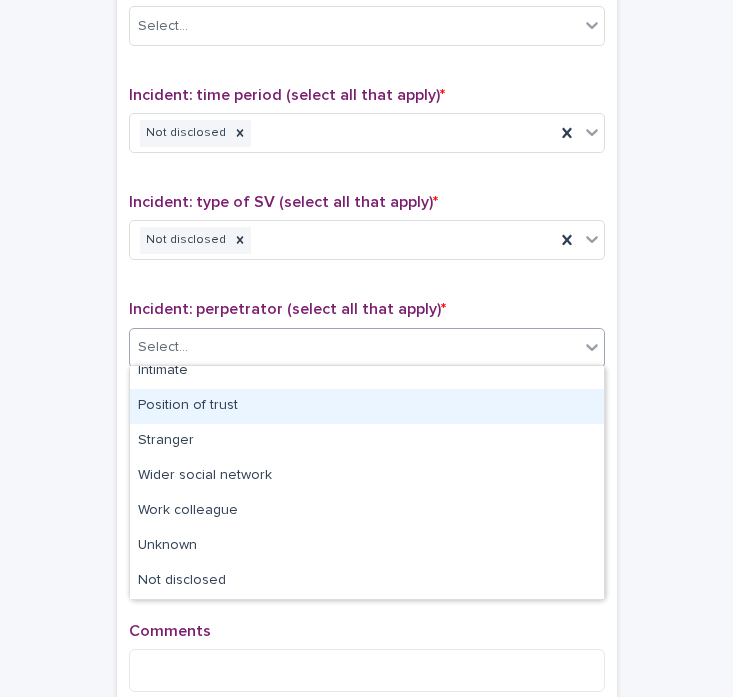 click on "Position of trust" at bounding box center (367, 406) 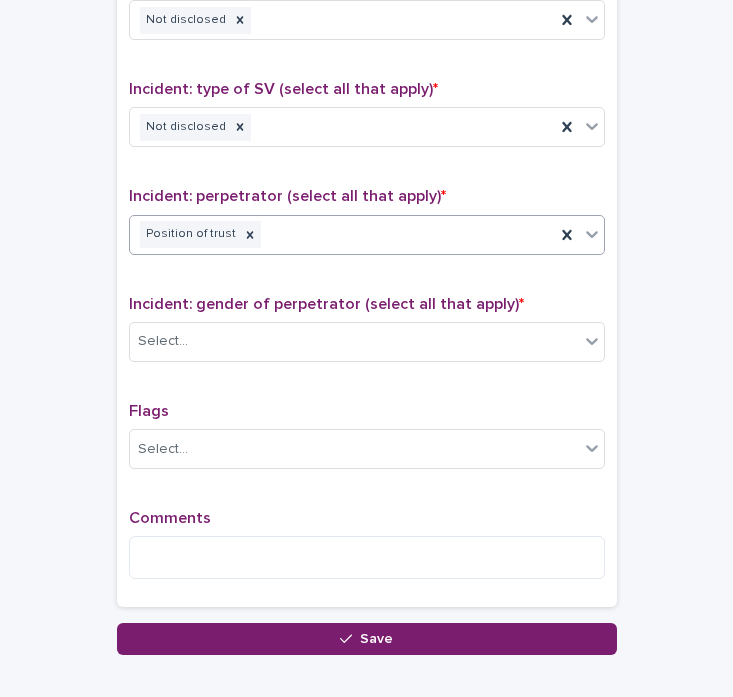 scroll, scrollTop: 1433, scrollLeft: 0, axis: vertical 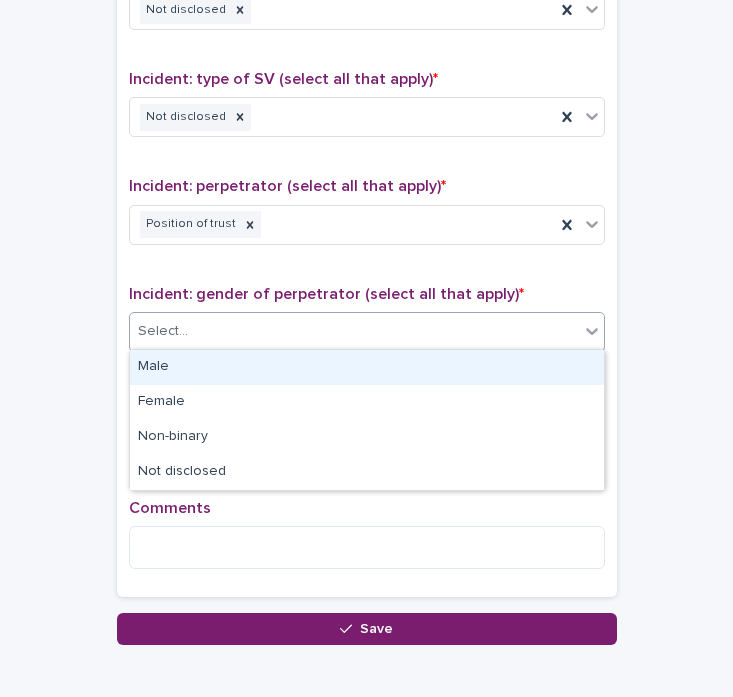 click 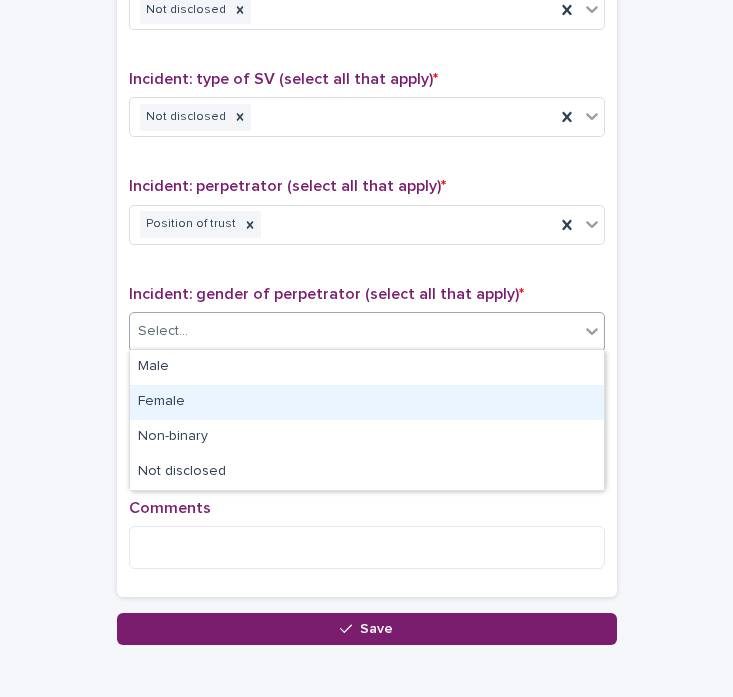 click on "Female" at bounding box center (367, 402) 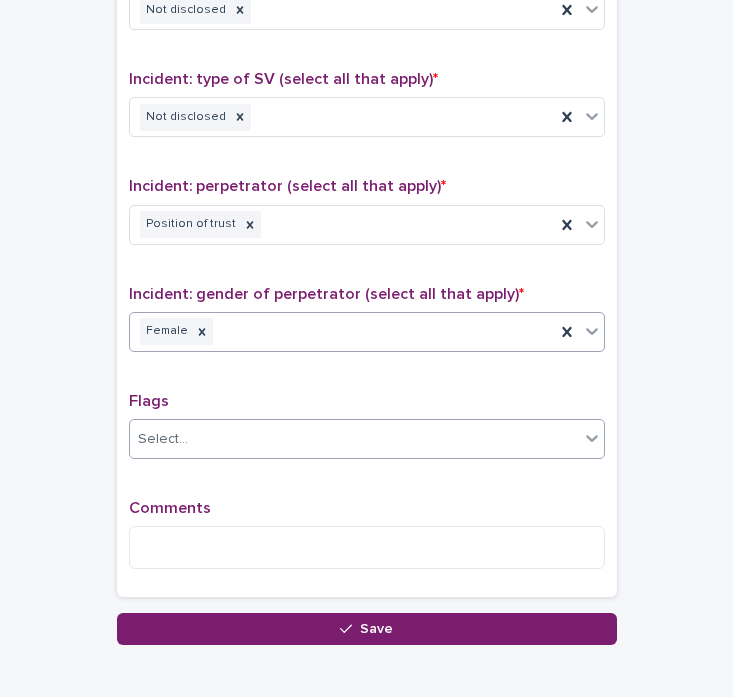 click on "Select..." at bounding box center (354, 439) 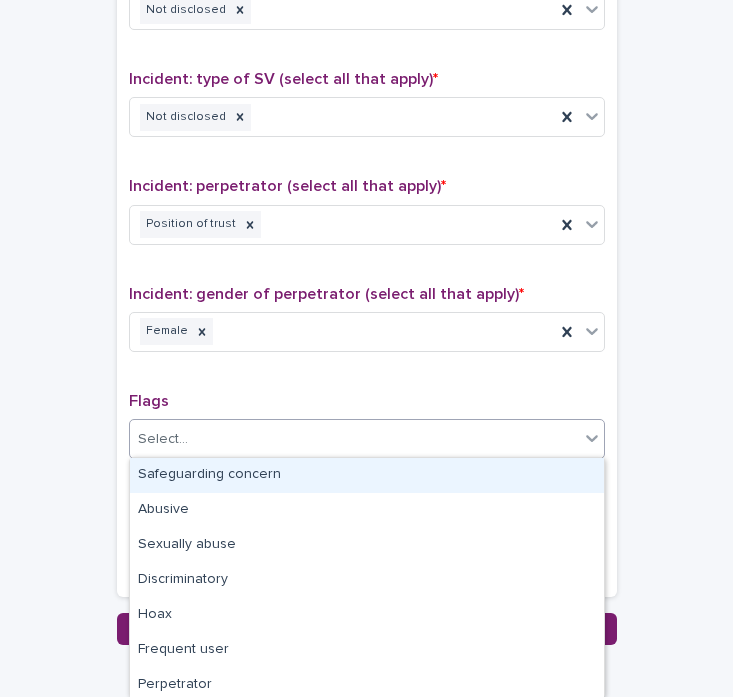 click on "Safeguarding concern" at bounding box center [367, 475] 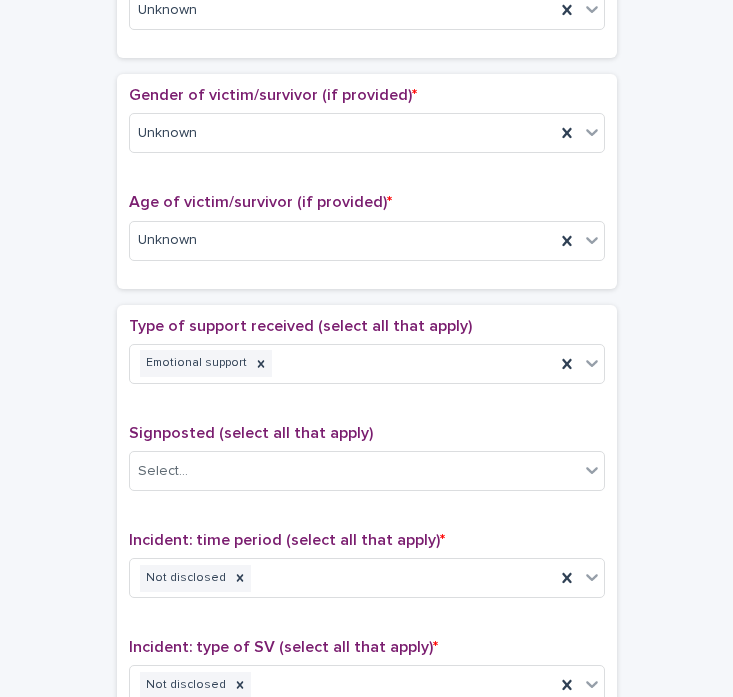 scroll, scrollTop: 1535, scrollLeft: 0, axis: vertical 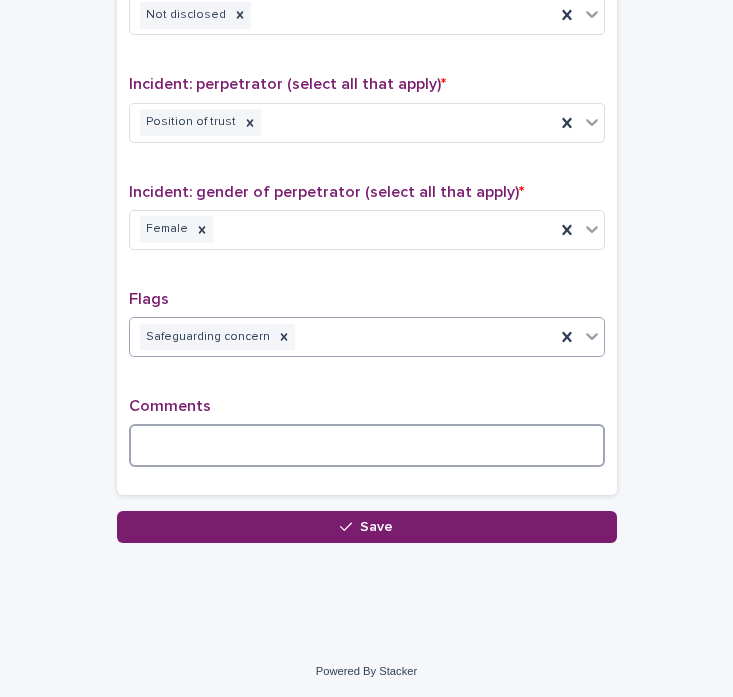 click at bounding box center (367, 445) 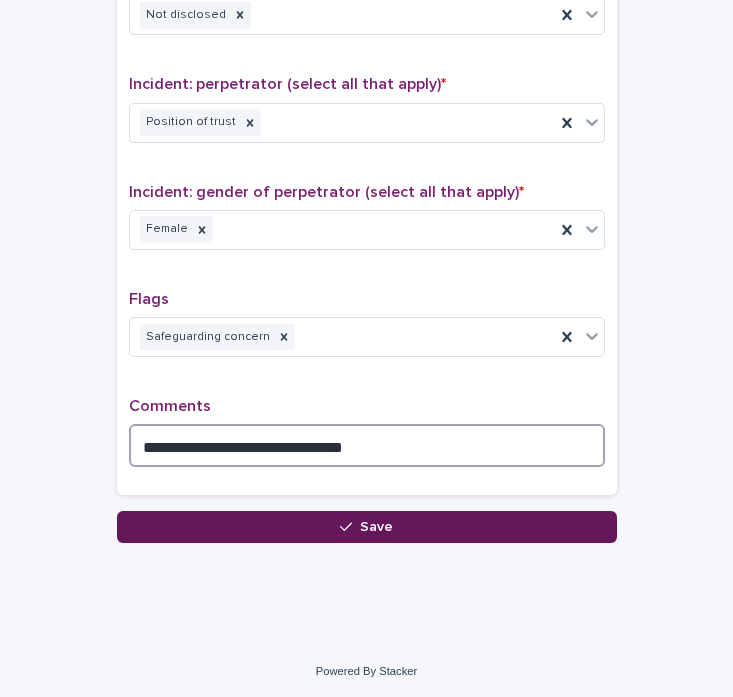type on "**********" 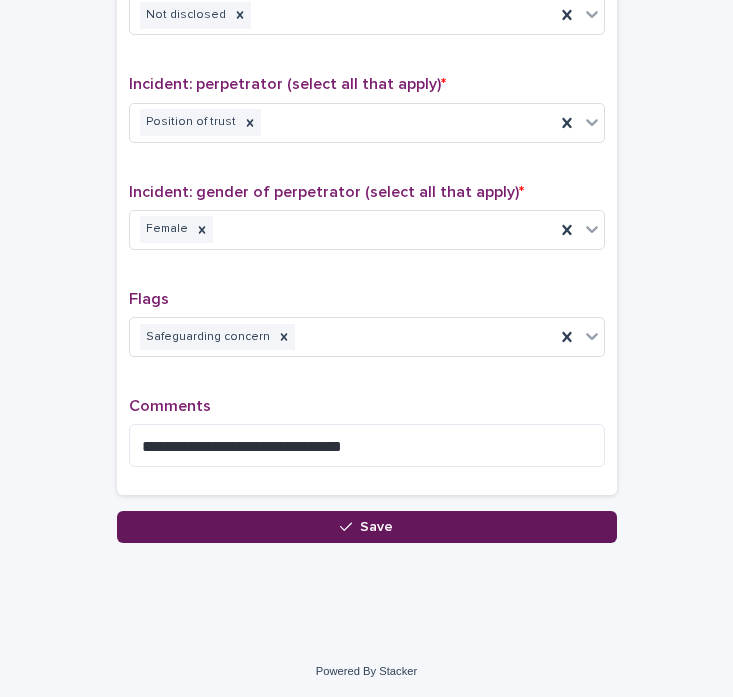 click on "Save" at bounding box center [367, 527] 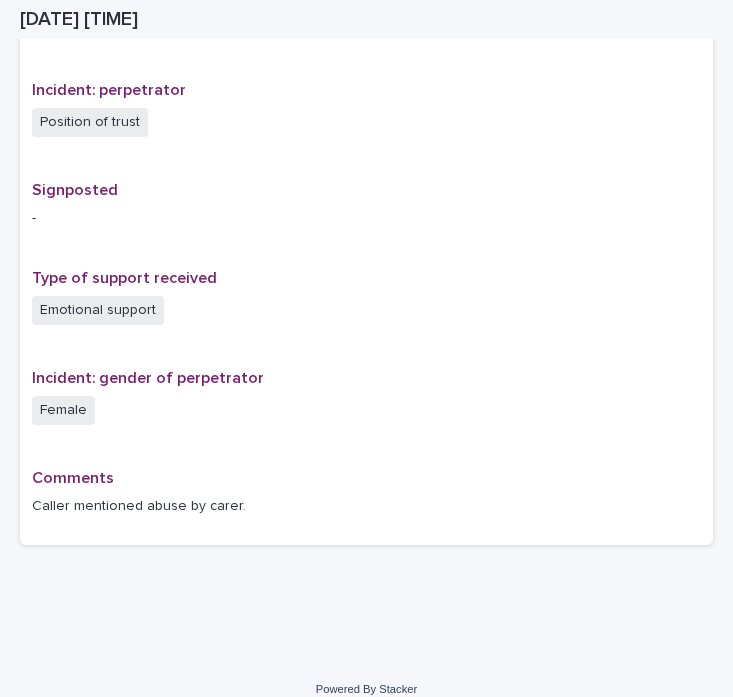scroll, scrollTop: 0, scrollLeft: 0, axis: both 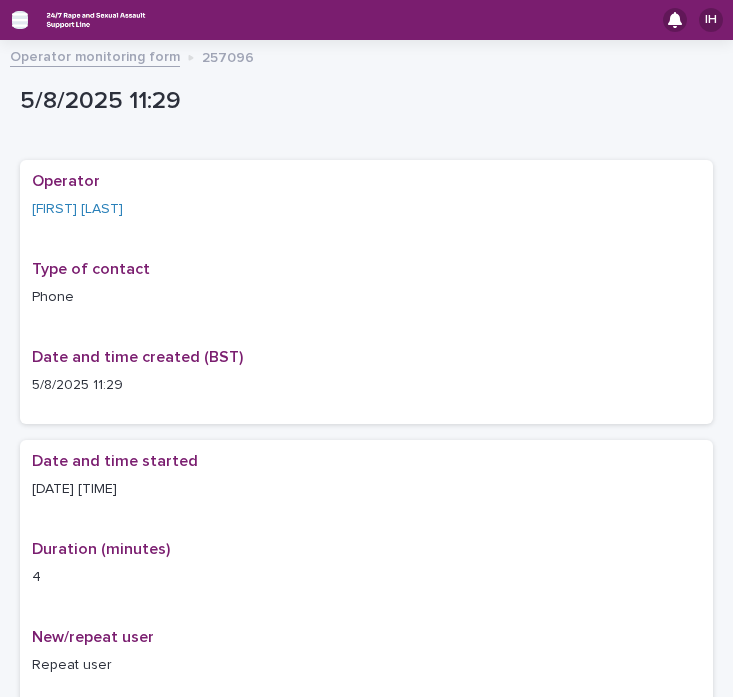 click 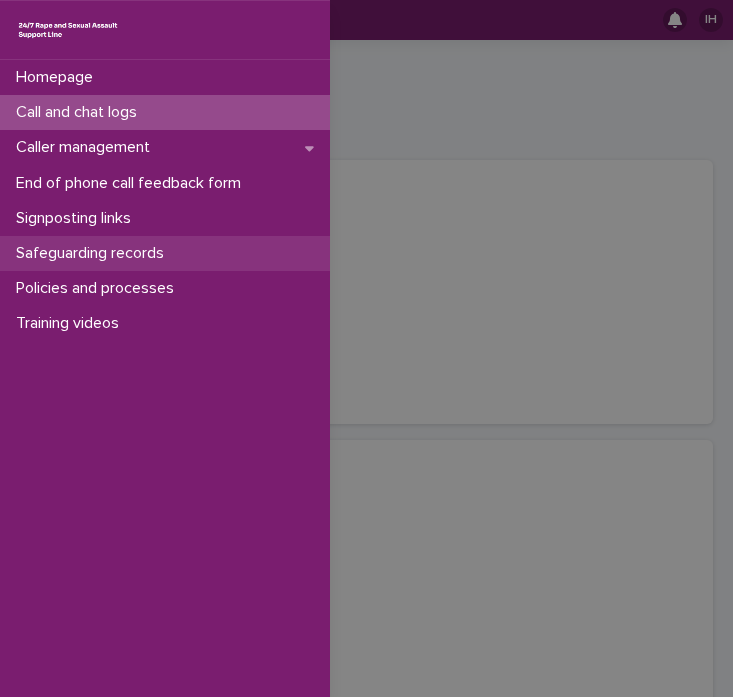 click on "Safeguarding records" at bounding box center [94, 253] 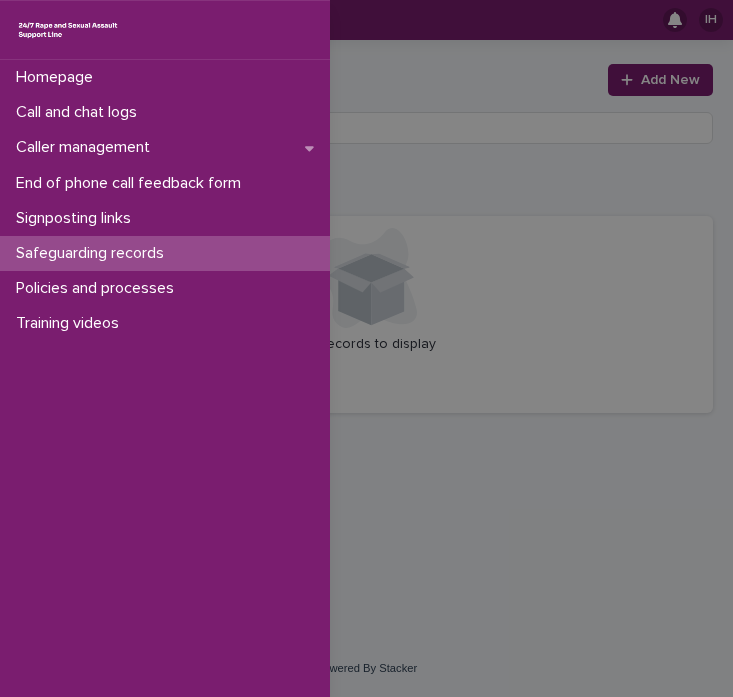 click on "Homepage Call and chat logs Caller management End of phone call feedback form Signposting links Safeguarding records Policies and processes Training videos" at bounding box center (366, 348) 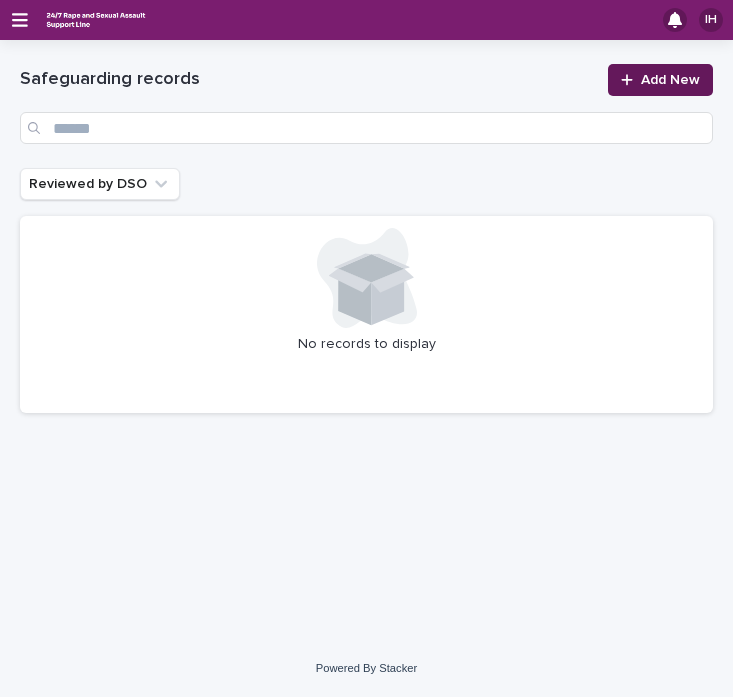 click on "Add New" at bounding box center [660, 80] 